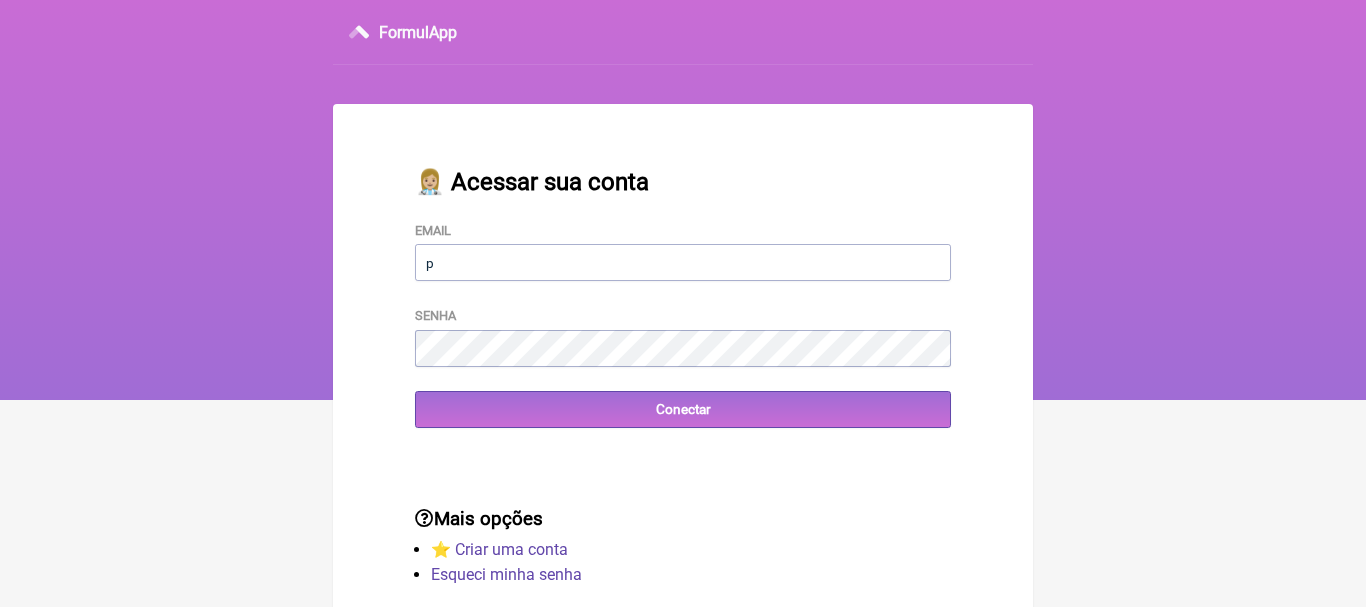 scroll, scrollTop: 0, scrollLeft: 0, axis: both 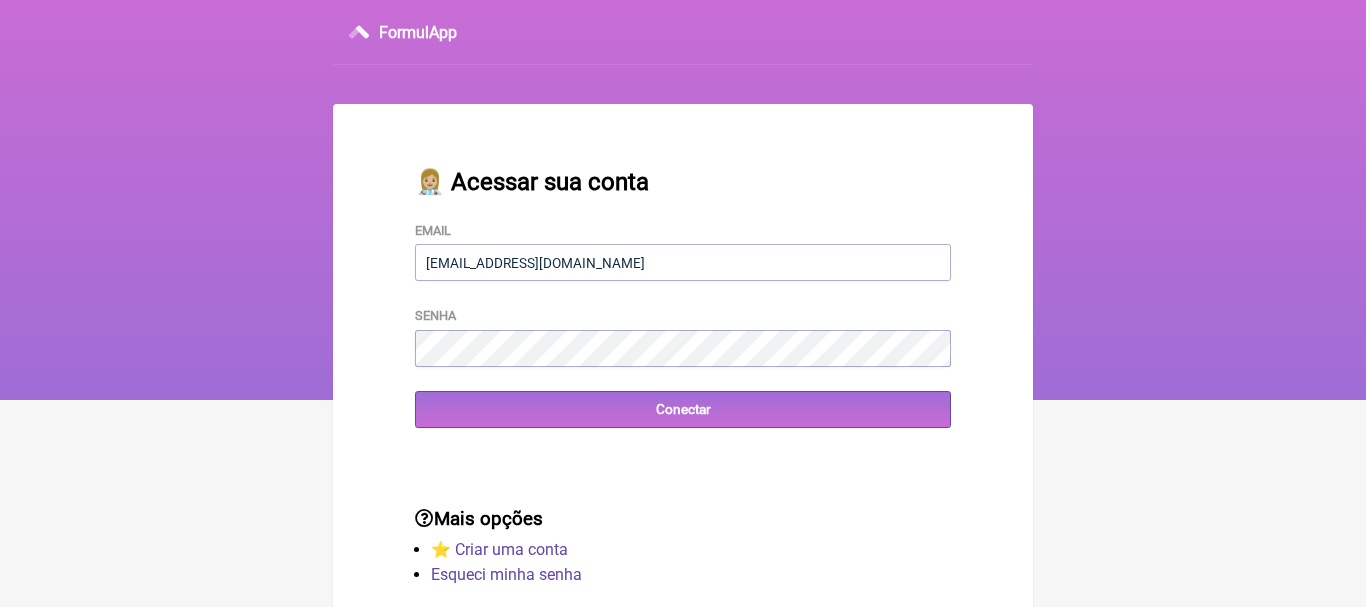 type on "[EMAIL_ADDRESS][DOMAIN_NAME]" 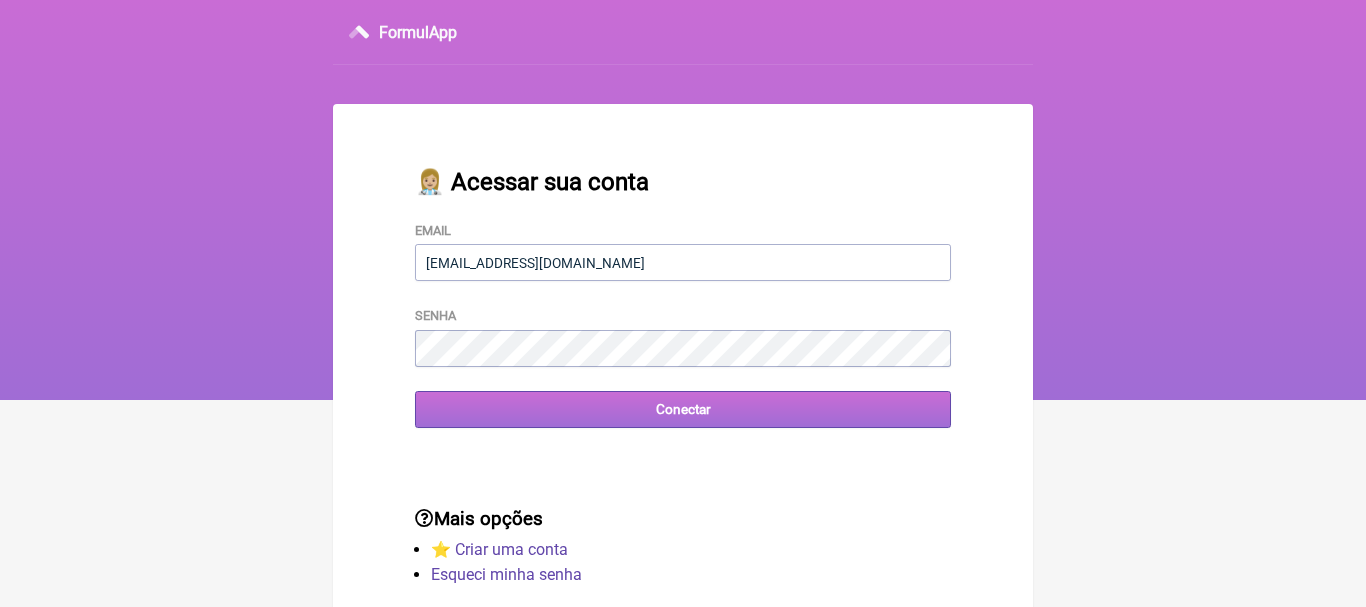 click on "Conectar" at bounding box center [683, 409] 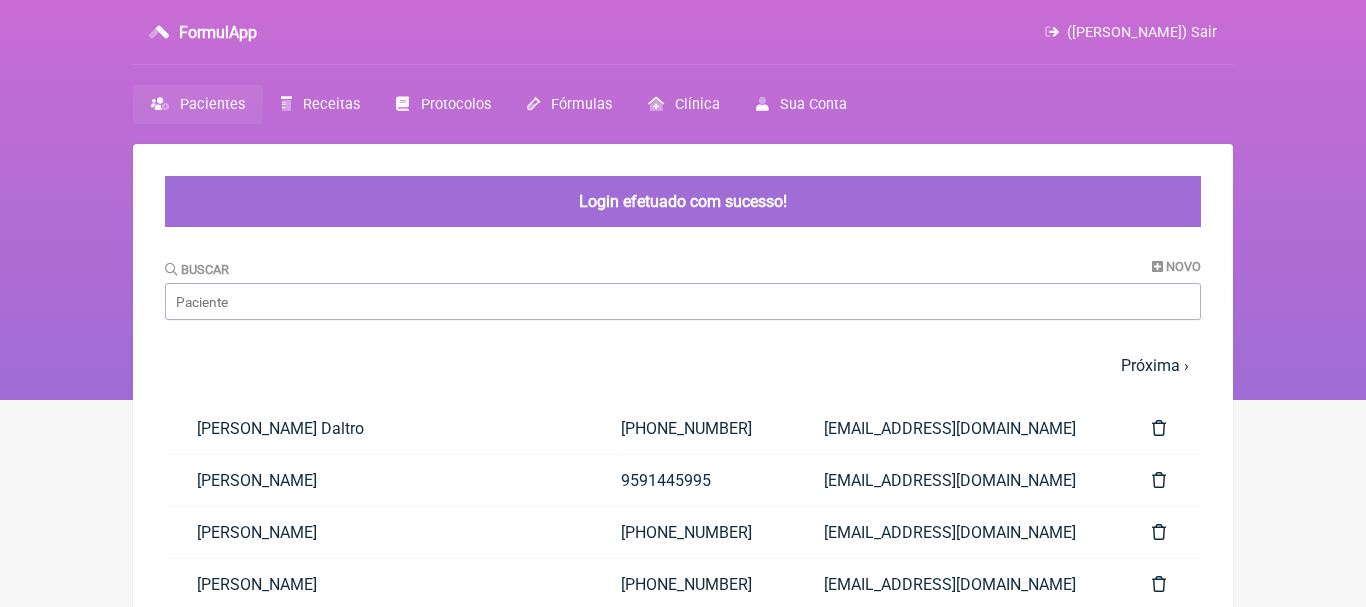 scroll, scrollTop: 0, scrollLeft: 0, axis: both 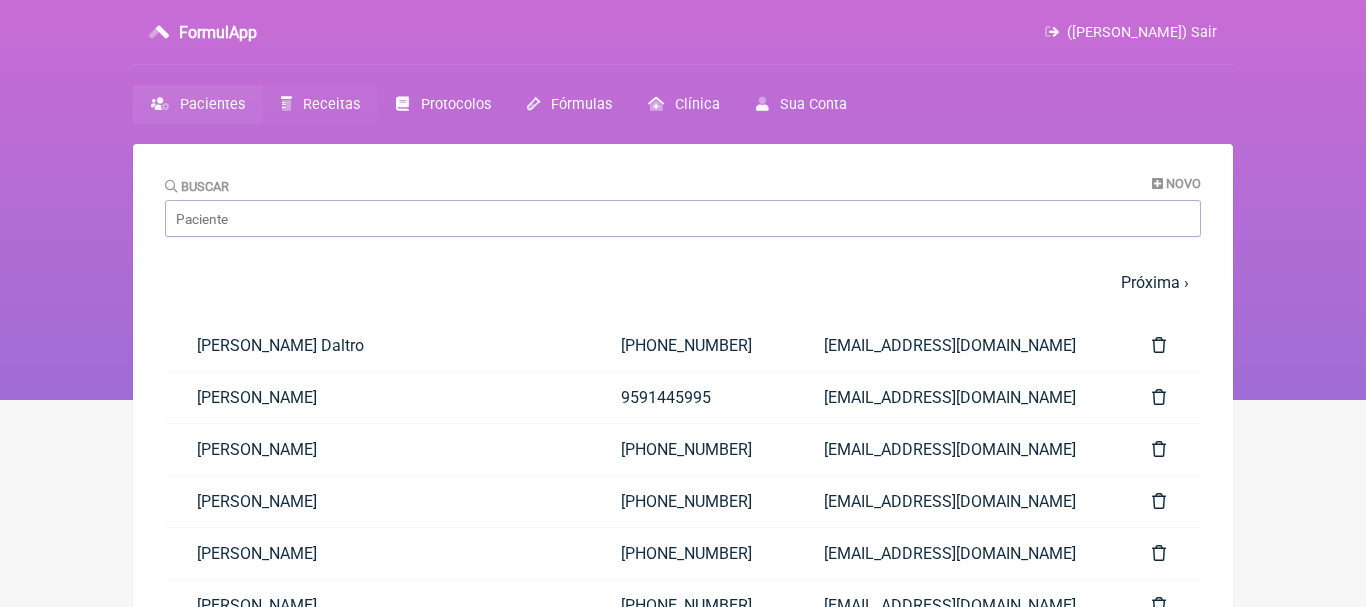 click on "Receitas" at bounding box center (331, 104) 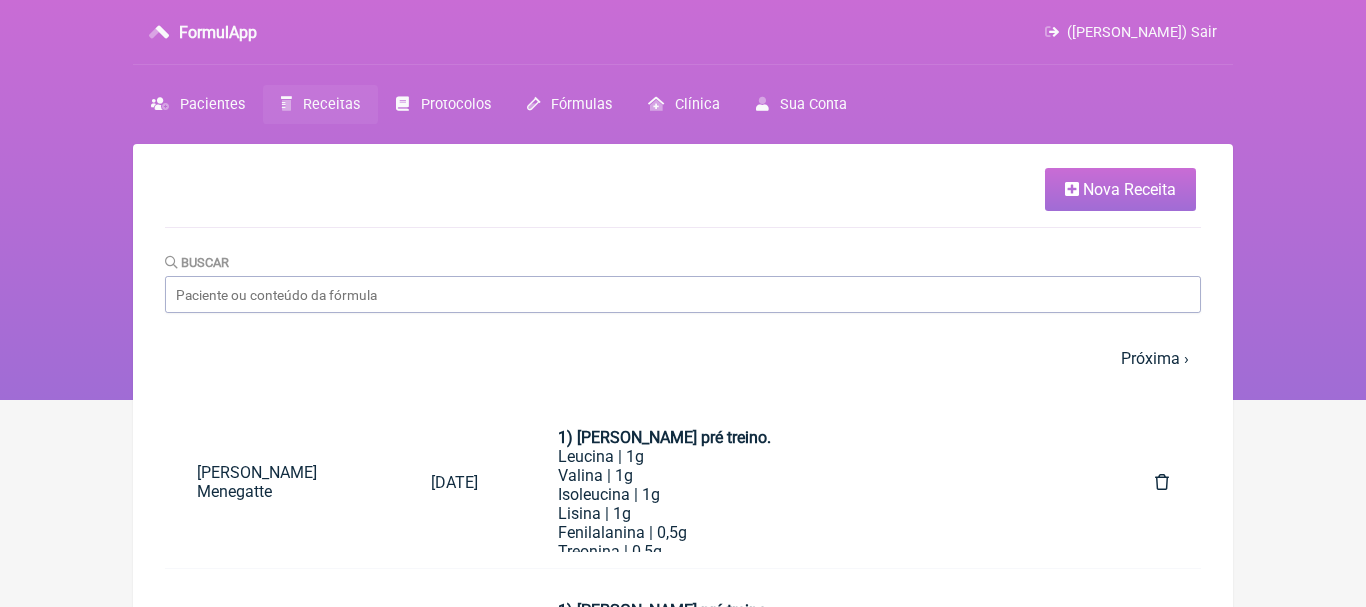 click on "Nova Receita" at bounding box center (1129, 189) 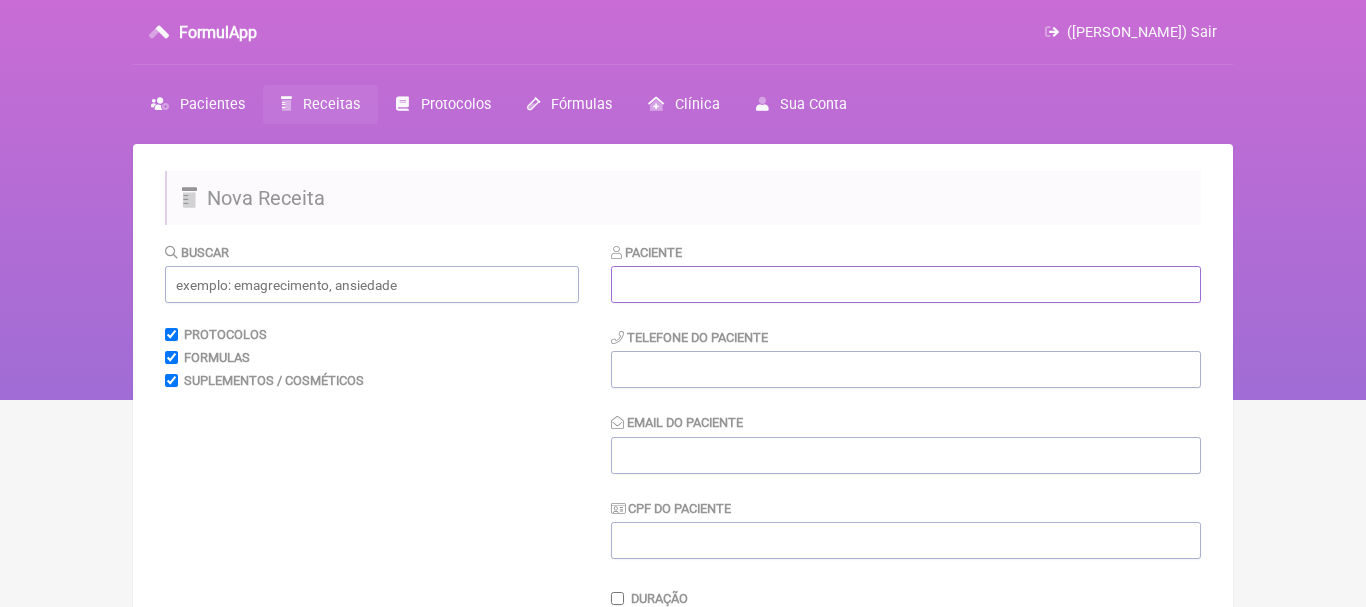 click at bounding box center (906, 284) 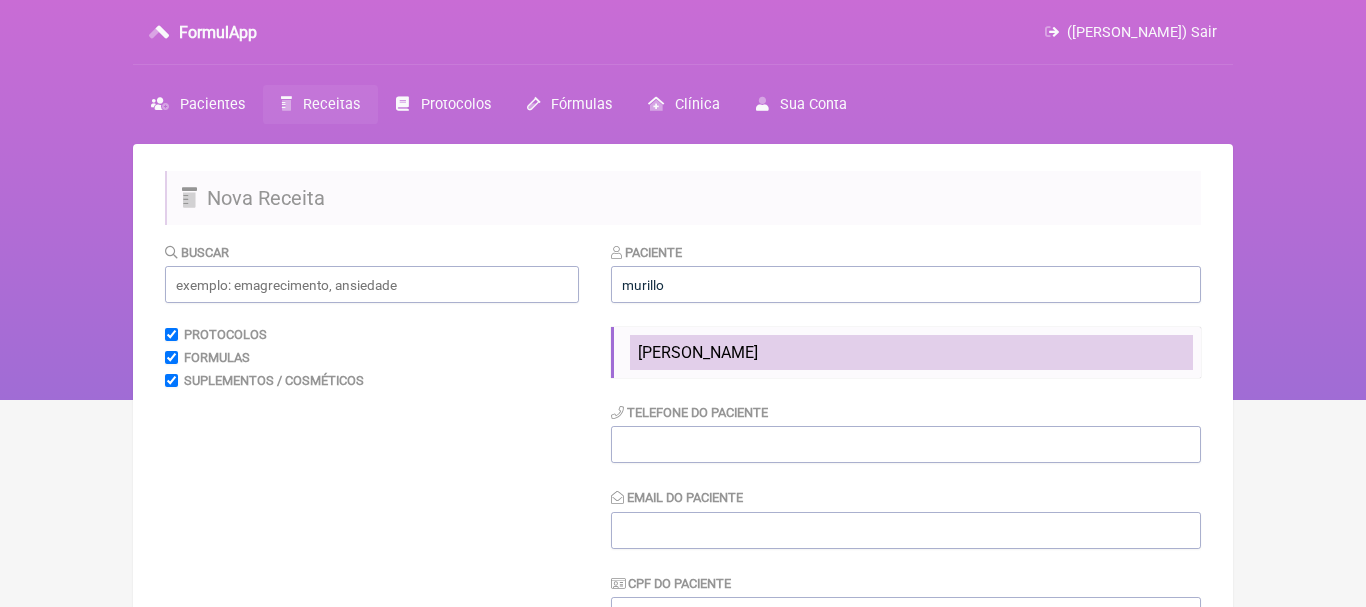 click on "[PERSON_NAME]" at bounding box center (698, 352) 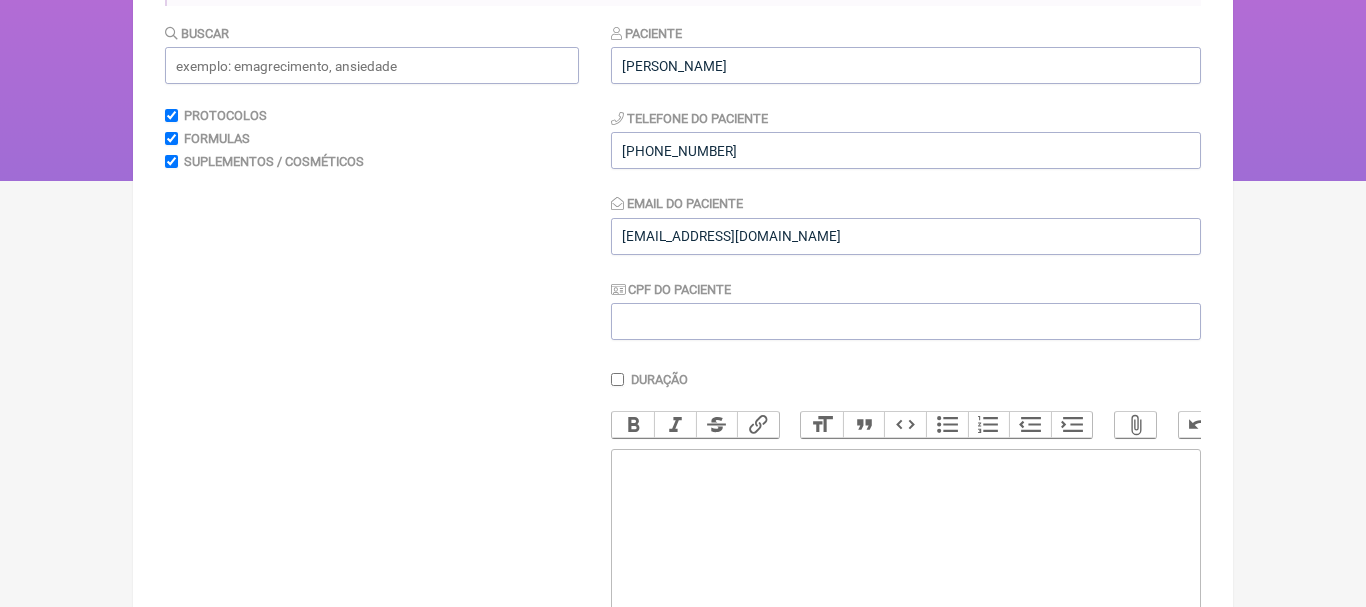 scroll, scrollTop: 195, scrollLeft: 0, axis: vertical 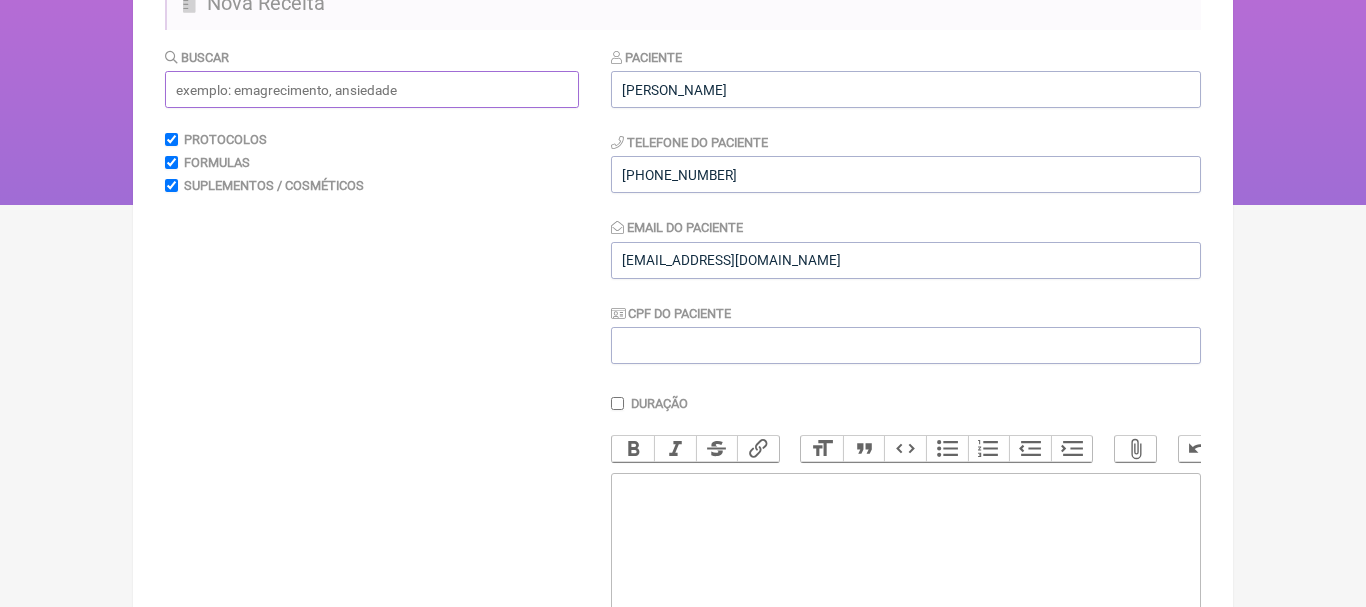 click at bounding box center (372, 89) 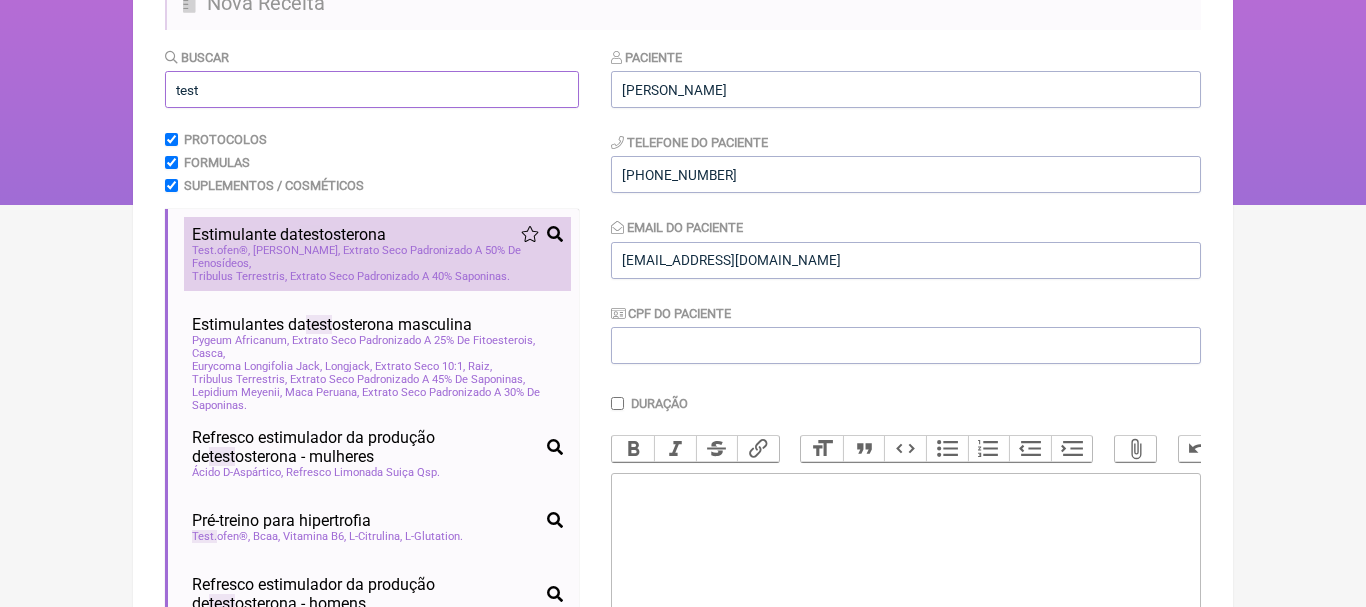type on "test" 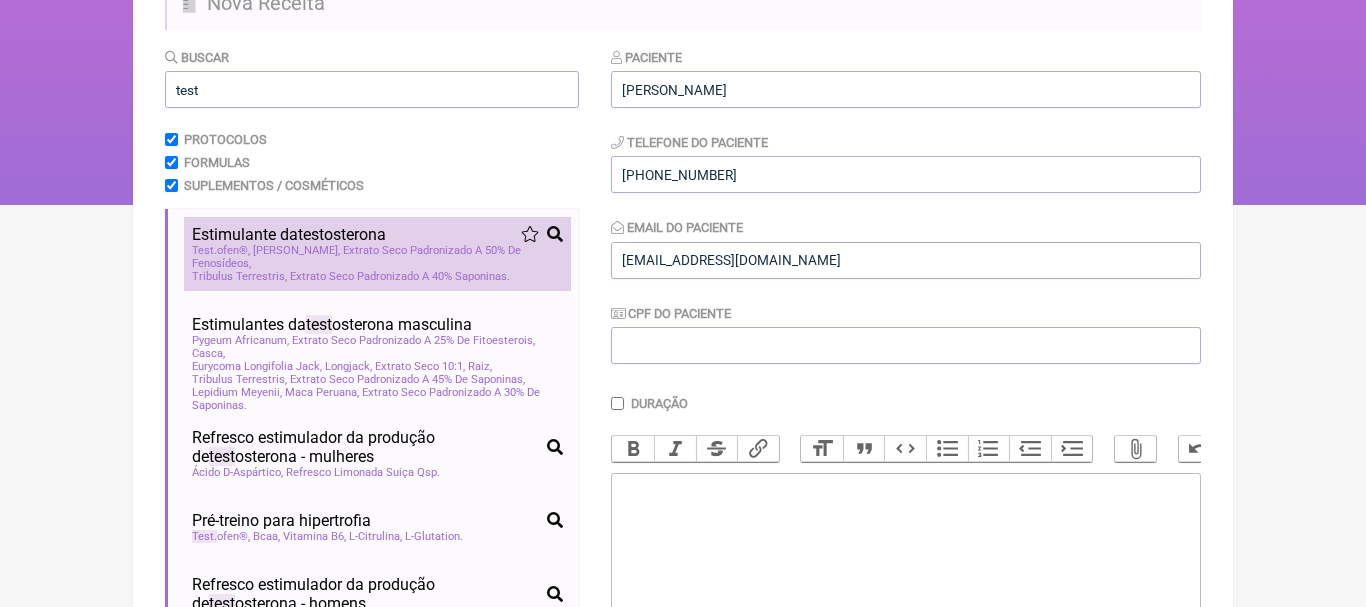 click on "Test ofen®, Feno Grego, Extrato Seco Padronizado A 50% De Fenosídeos" at bounding box center [377, 257] 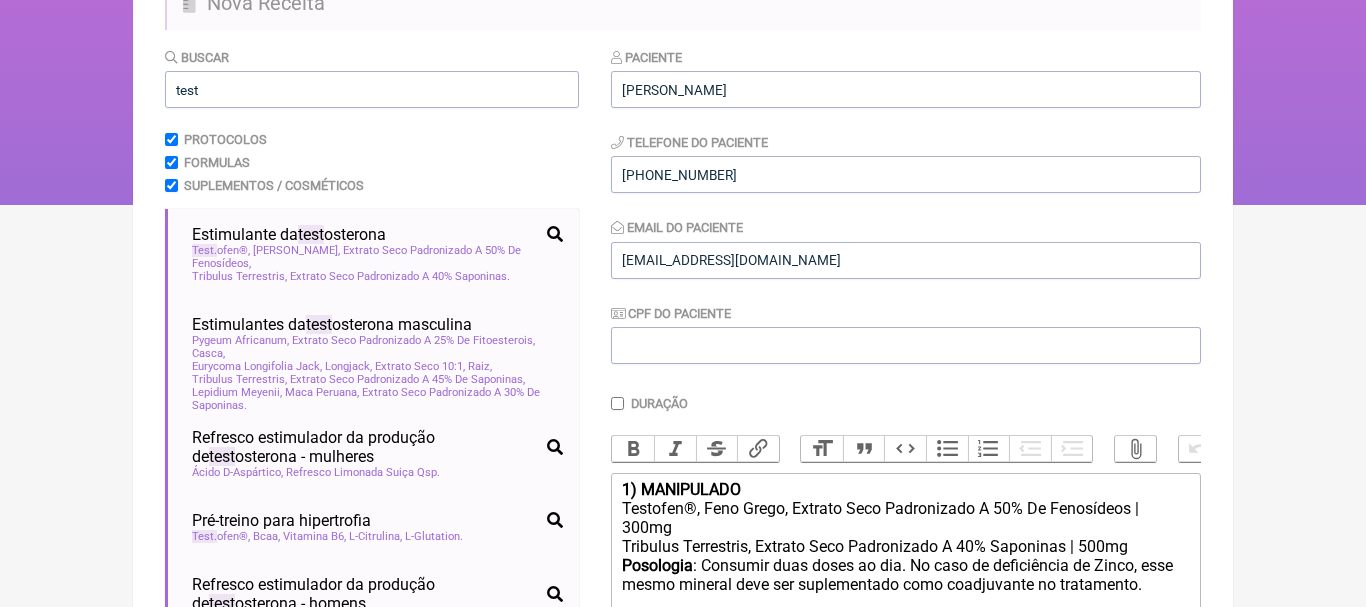 click on "1) MANIPULADO" 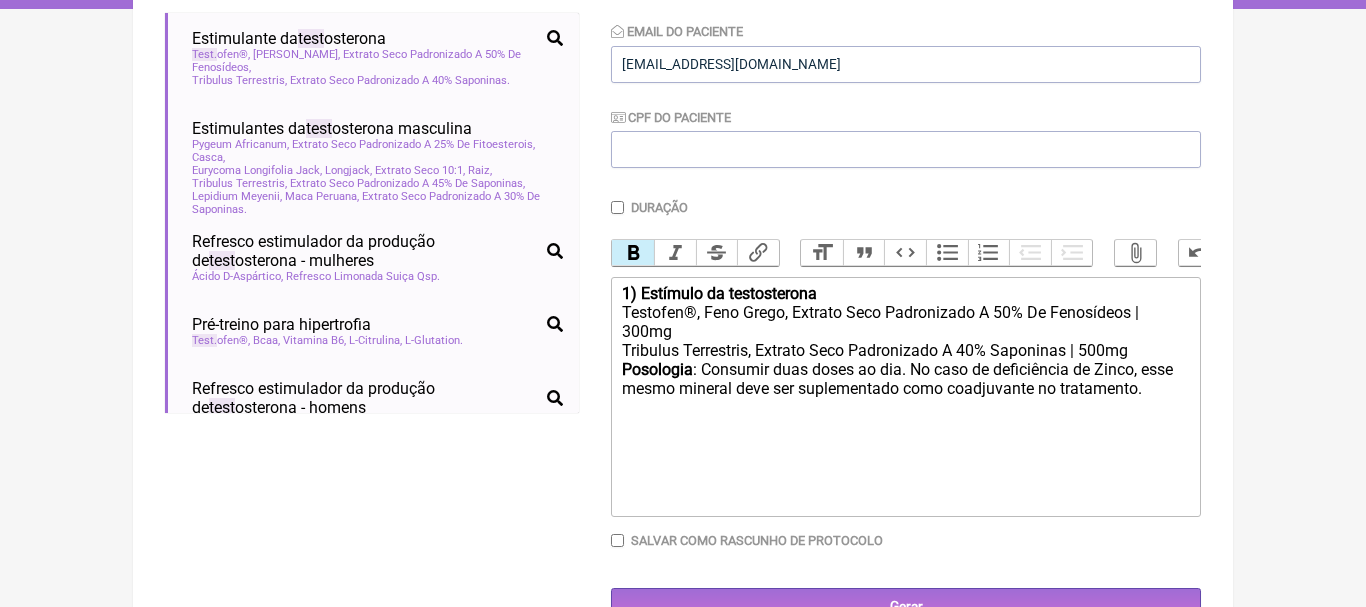 scroll, scrollTop: 441, scrollLeft: 0, axis: vertical 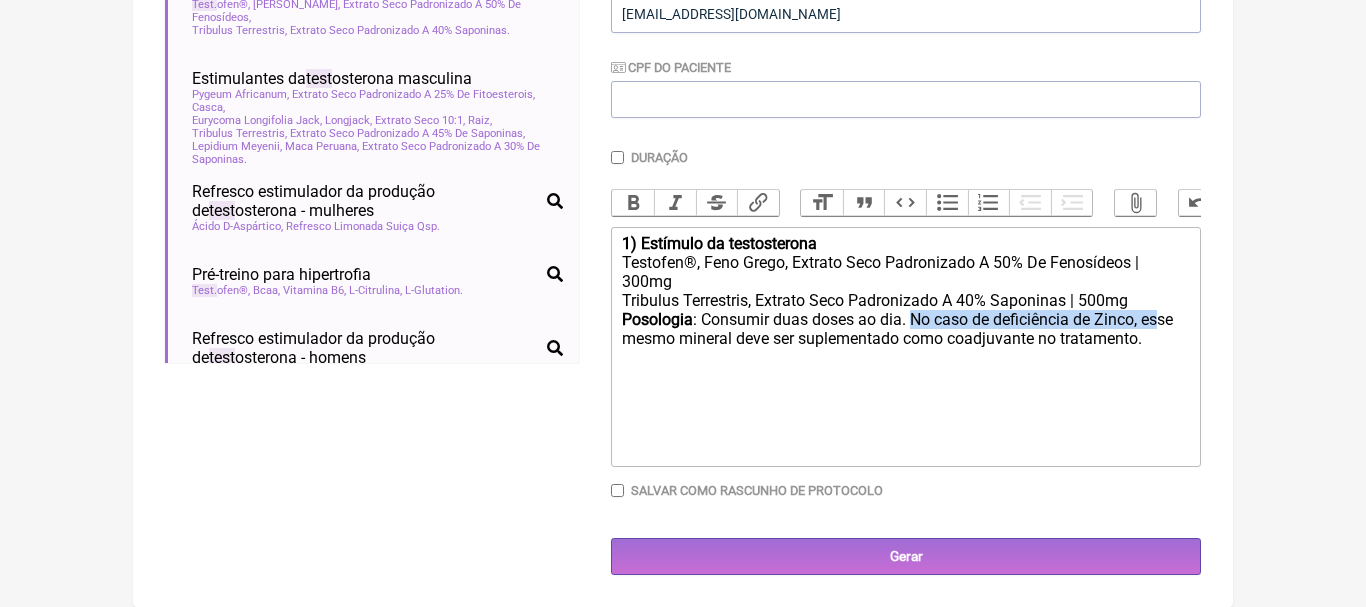 drag, startPoint x: 916, startPoint y: 323, endPoint x: 1167, endPoint y: 328, distance: 251.04979 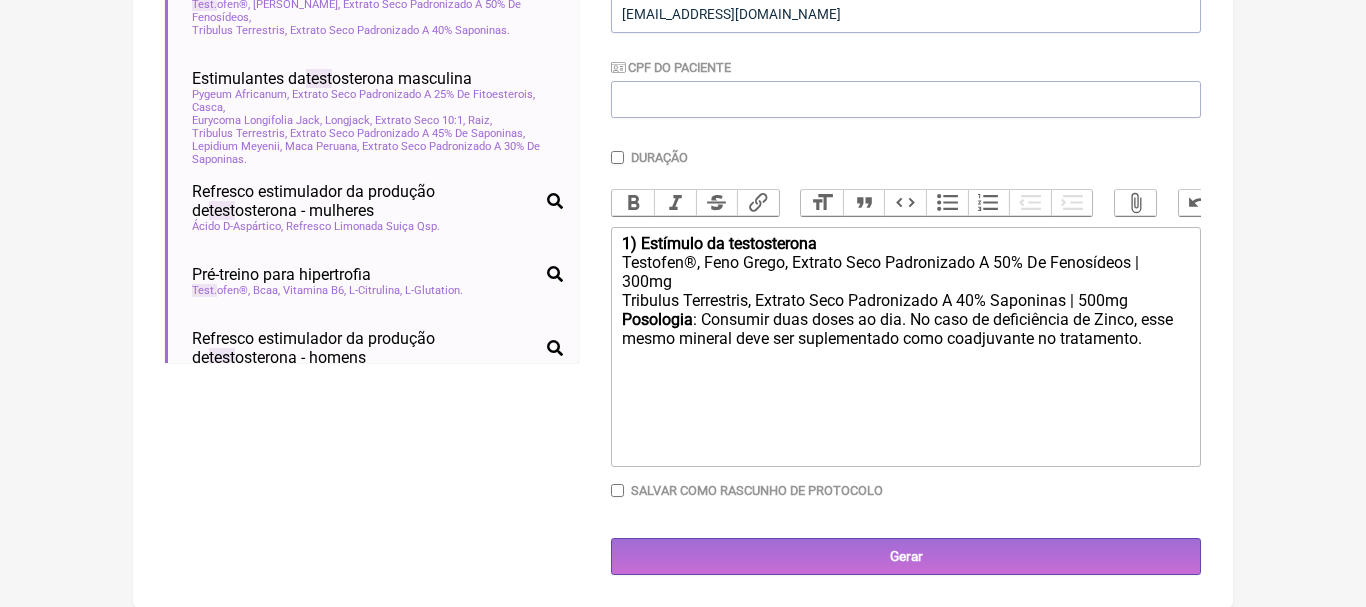 click on "1) Estímulo da testosterona Testofen®, Feno Grego, Extrato Seco Padronizado A 50% De Fenosídeos | 300mg Tribulus Terrestris, Extrato Seco Padronizado A 40% Saponinas | 500mg Posologia : Consumir duas doses ao dia. No caso de deficiência de Zinco, esse mesmo mineral deve ser suplementado como coadjuvante no tratamento. ㅤ" 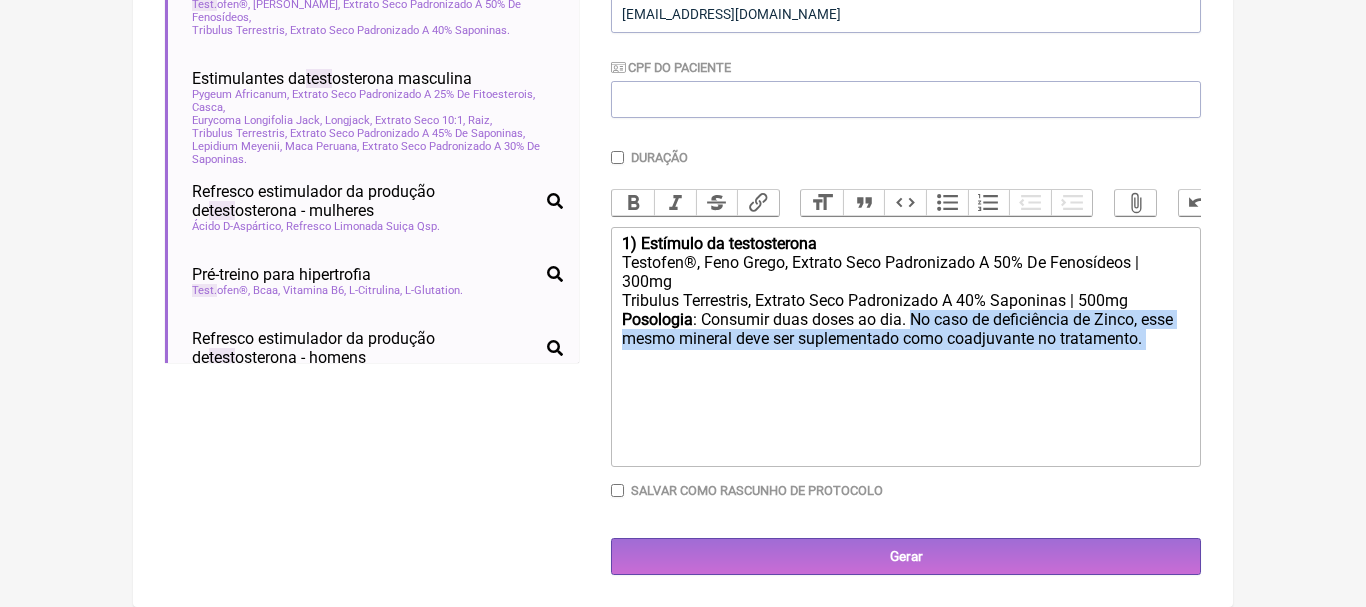 drag, startPoint x: 916, startPoint y: 322, endPoint x: 1182, endPoint y: 332, distance: 266.1879 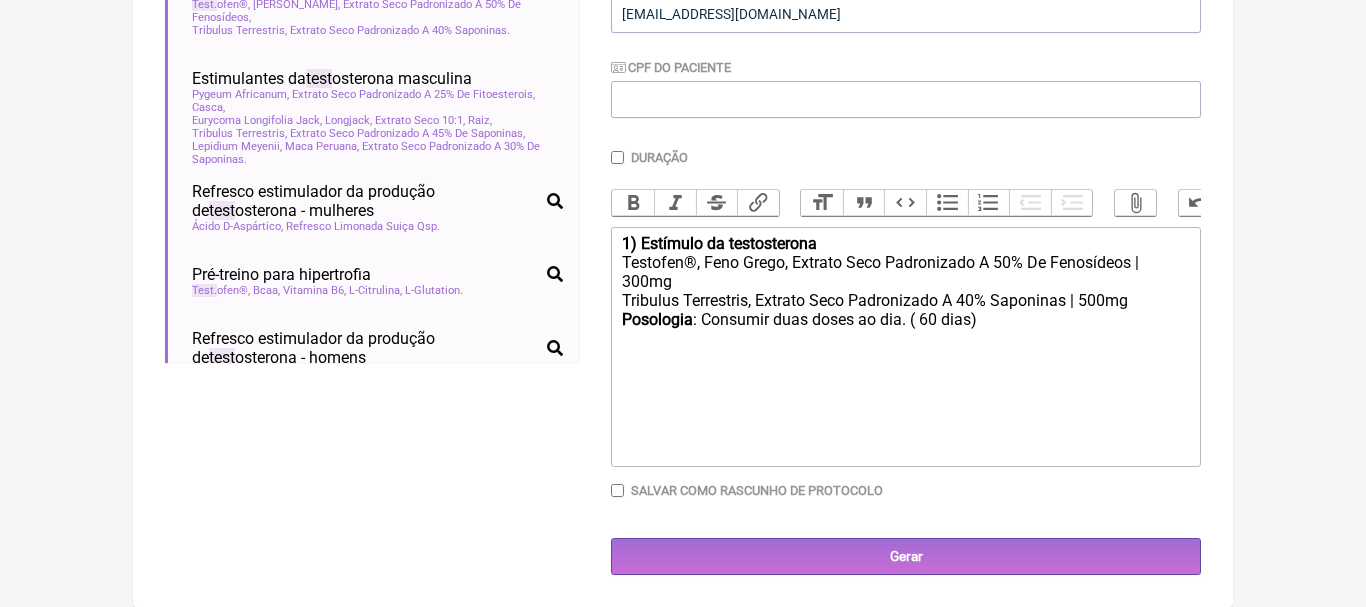 click on "Posologia : Consumir duas doses ao dia. ( 60 dias)" 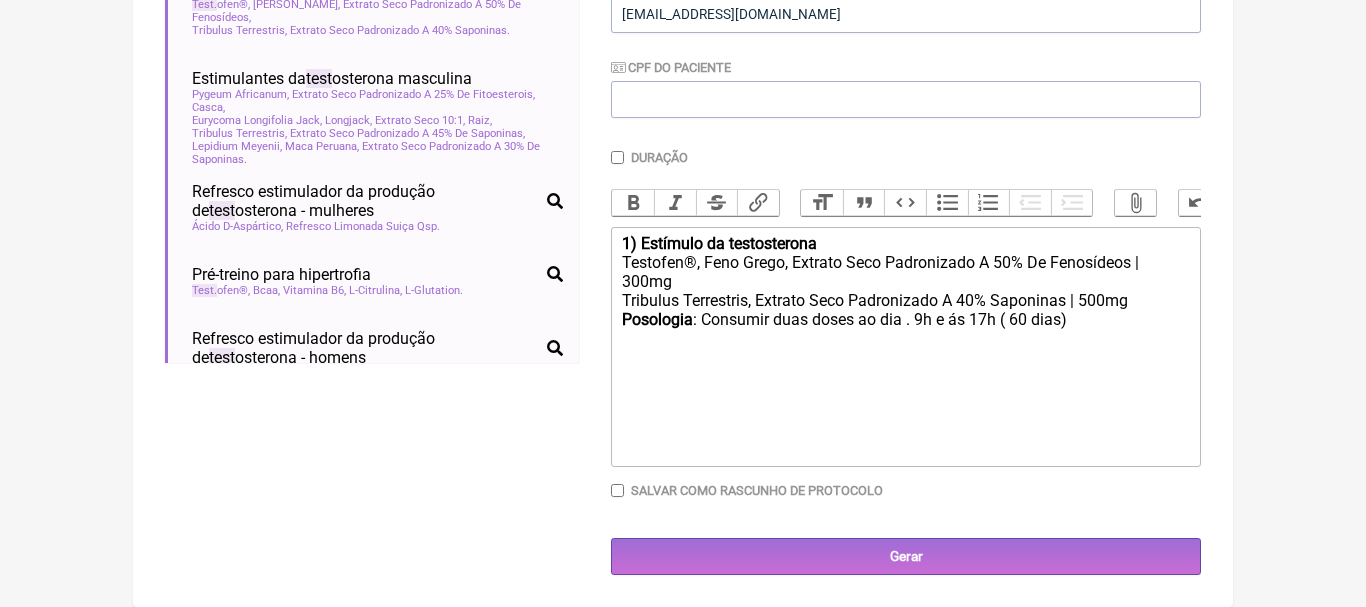 type on "<div><strong>1) Estímulo da testosterona</strong></div><div>Testofen®, Feno Grego, Extrato Seco Padronizado A 50% De Fenosídeos | 300mg</div><div>Tribulus Terrestris, Extrato Seco Padronizado A 40% Saponinas | 500mg</div><div><strong>Posologia</strong>: Consumir duas doses ao dia . 9h e ás 17h&nbsp; ( 60 dias)<br><br></div>" 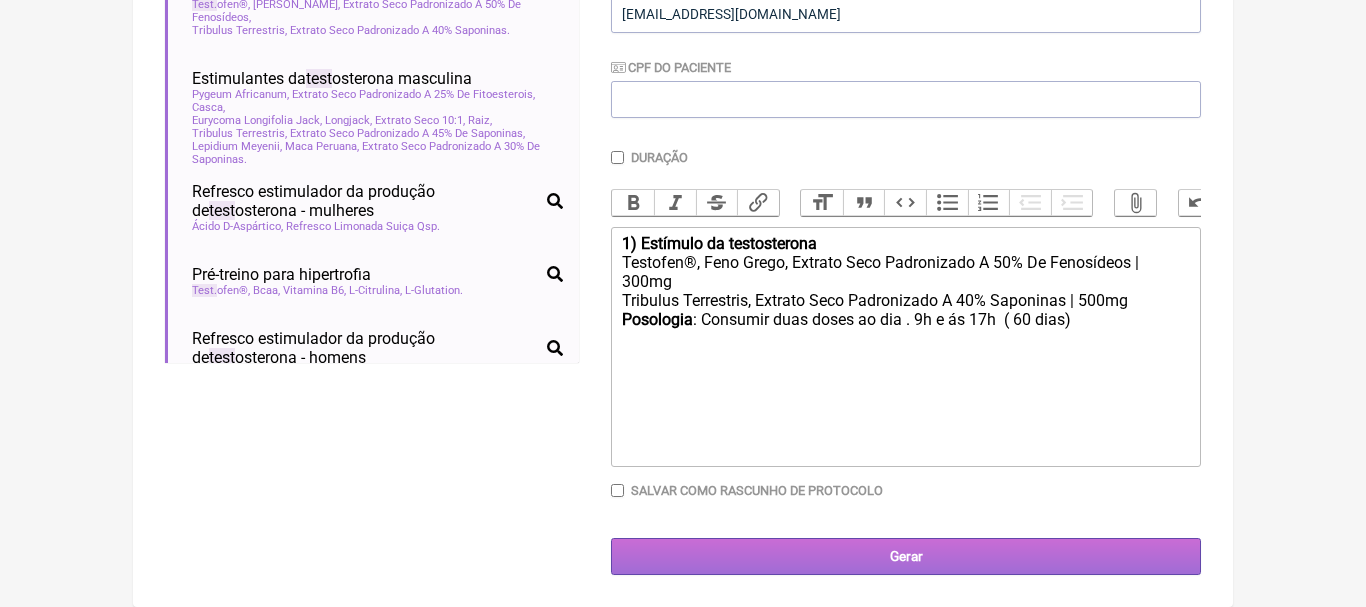 click on "Gerar" at bounding box center (906, 556) 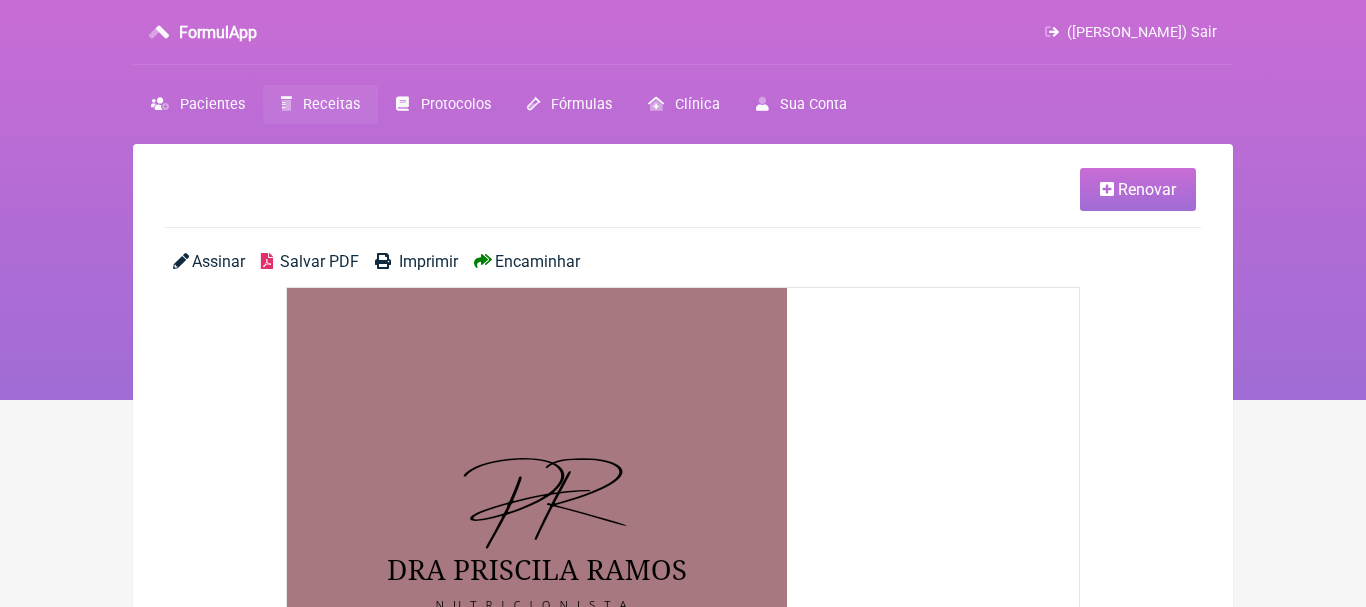 scroll, scrollTop: 0, scrollLeft: 0, axis: both 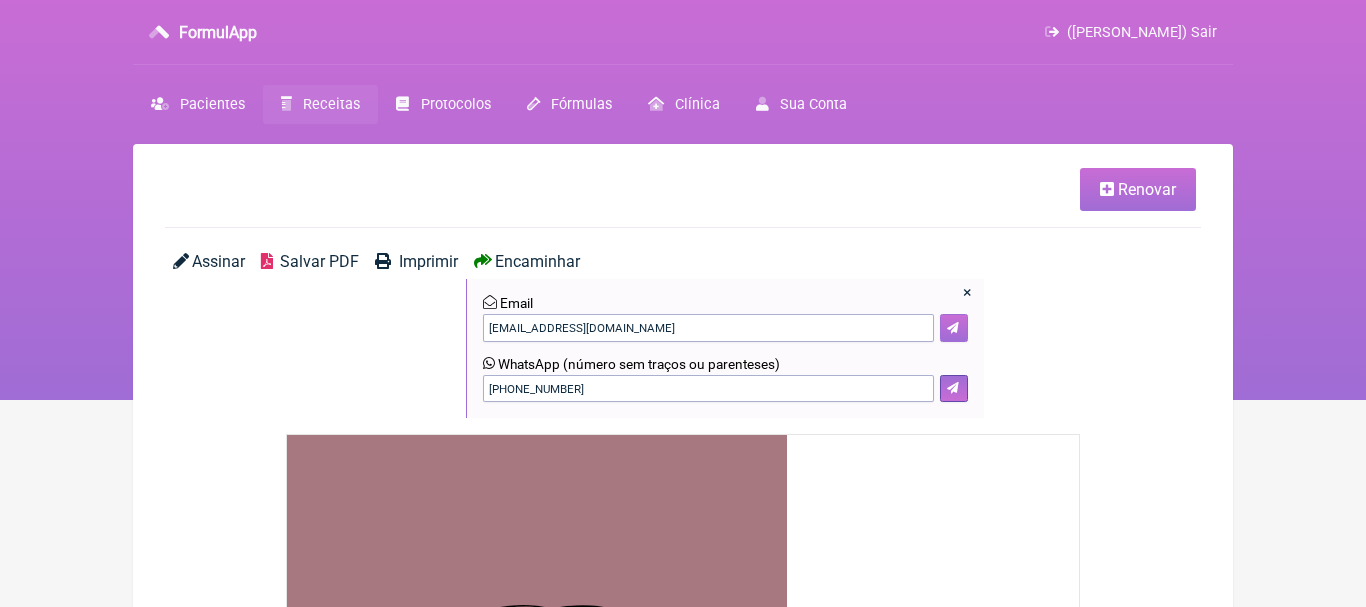 click at bounding box center [954, 328] 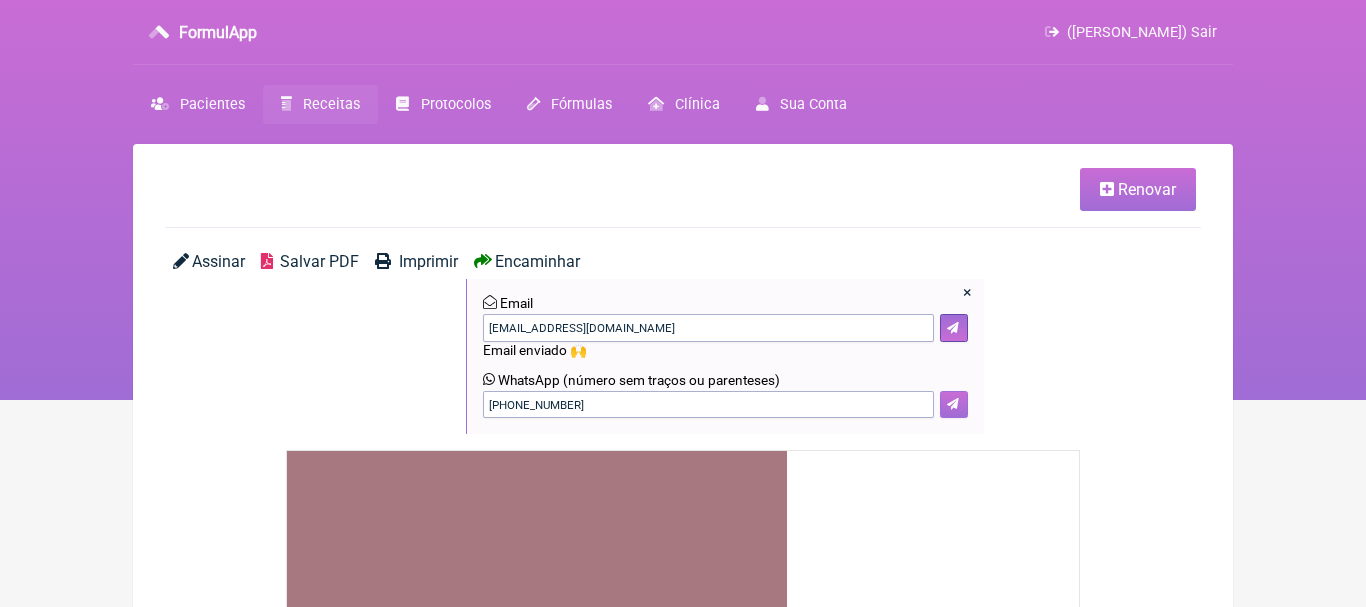 click at bounding box center (954, 405) 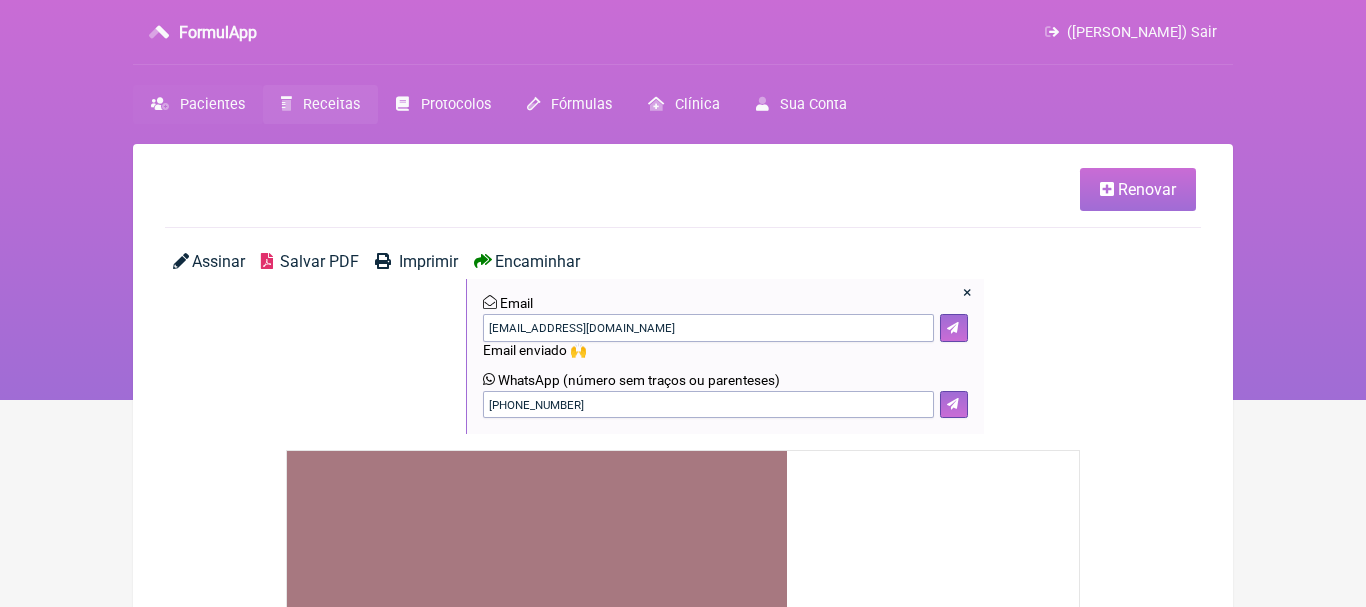 click on "Pacientes" at bounding box center (212, 104) 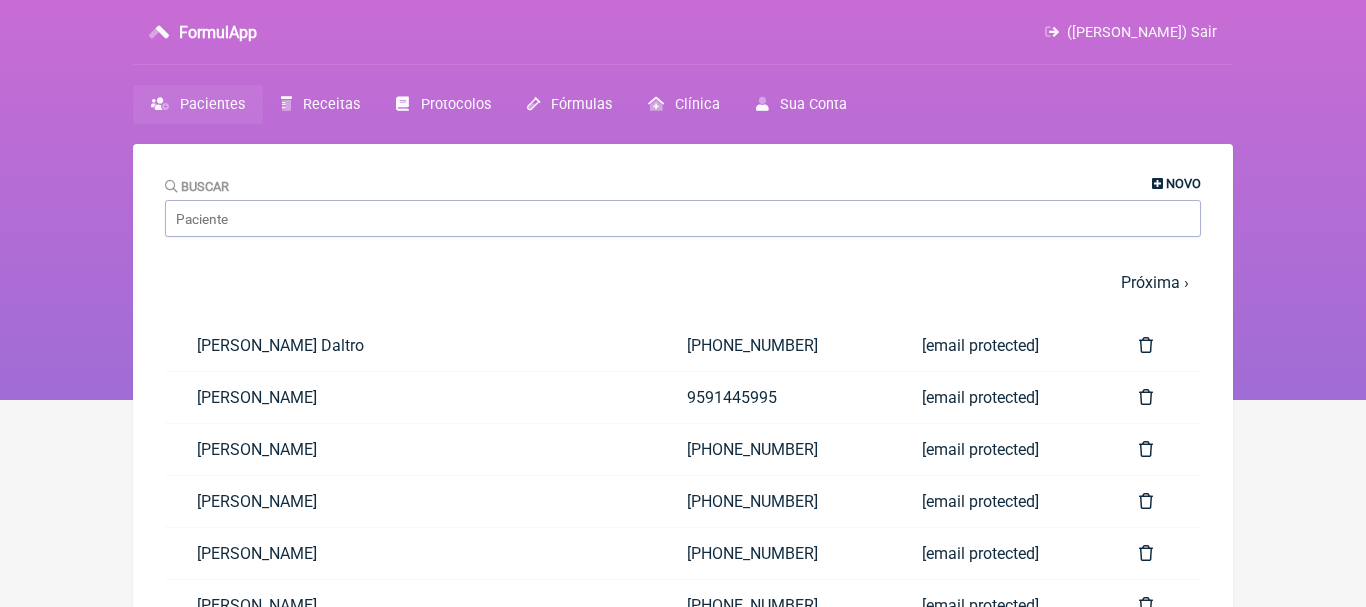 click at bounding box center [1157, 184] 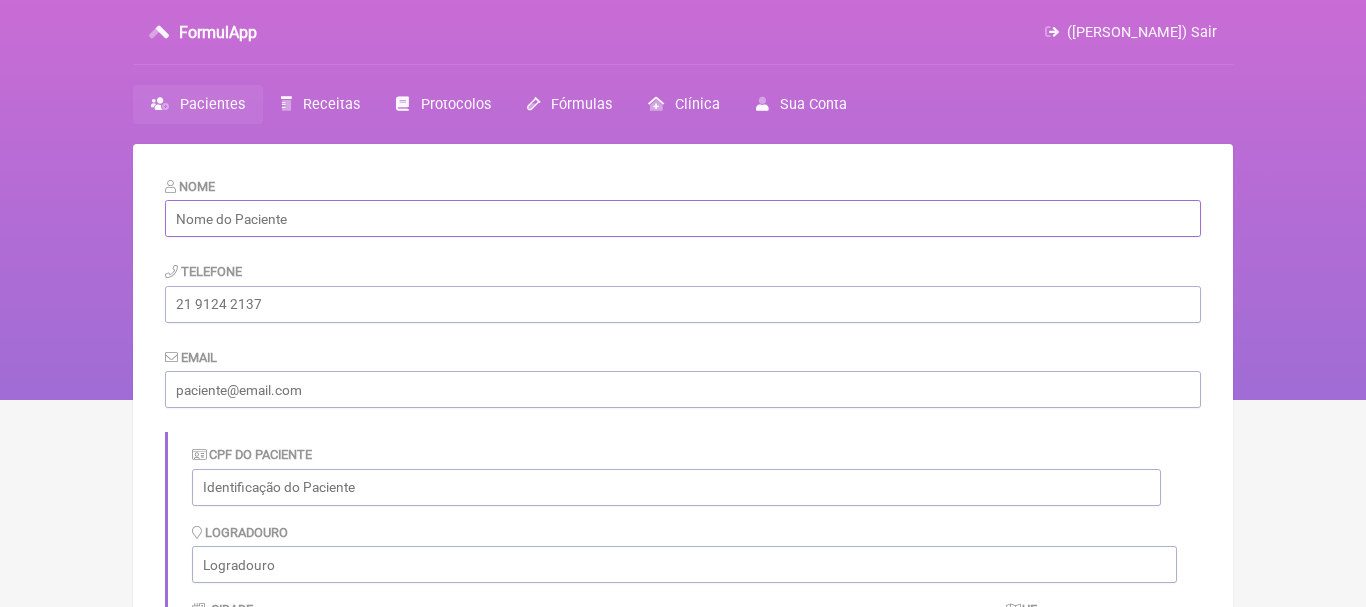 click at bounding box center [683, 218] 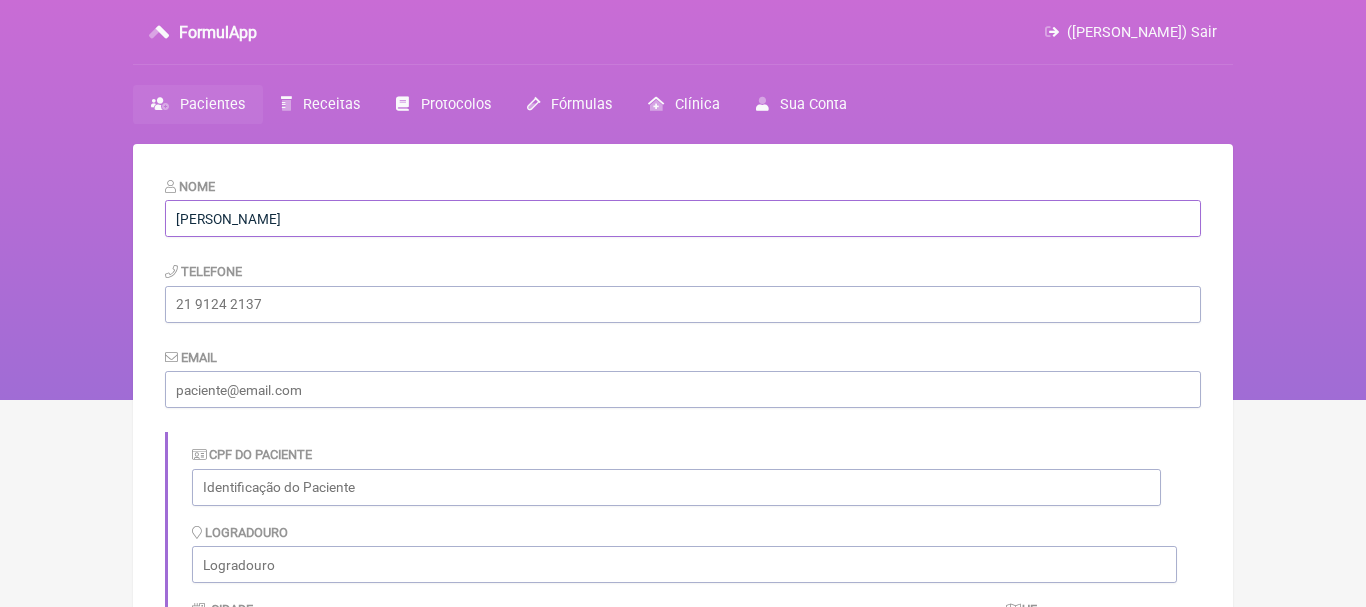 type on "Milana Vicente da Fonseca" 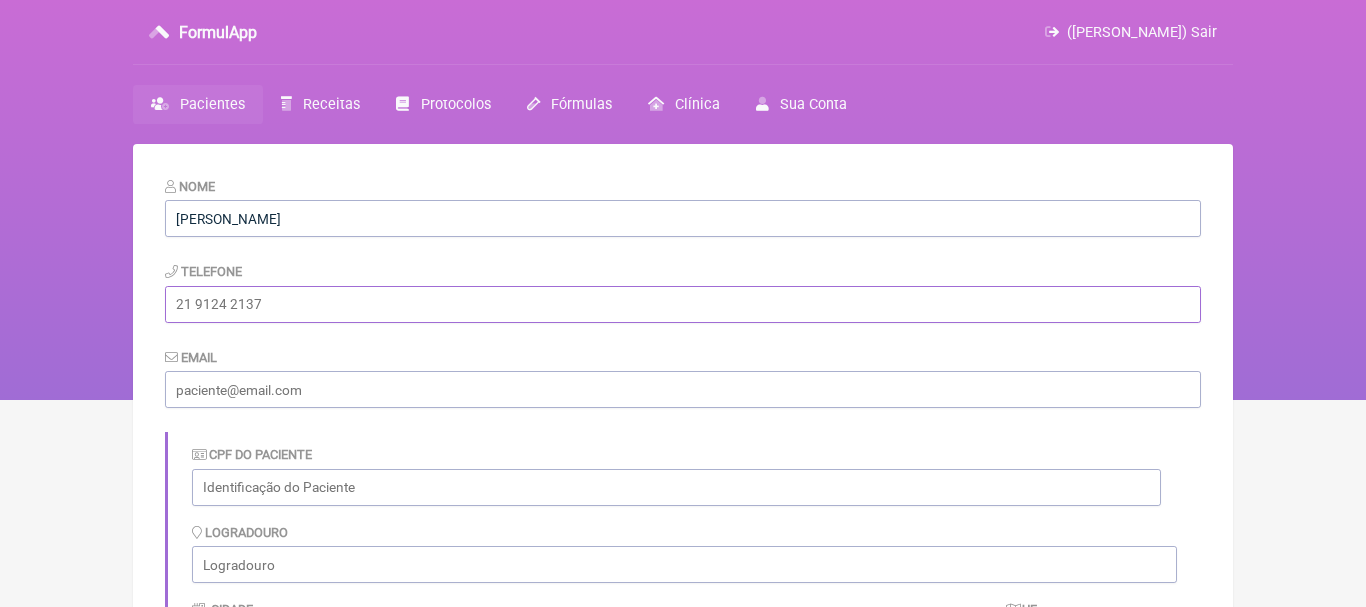 click at bounding box center [683, 304] 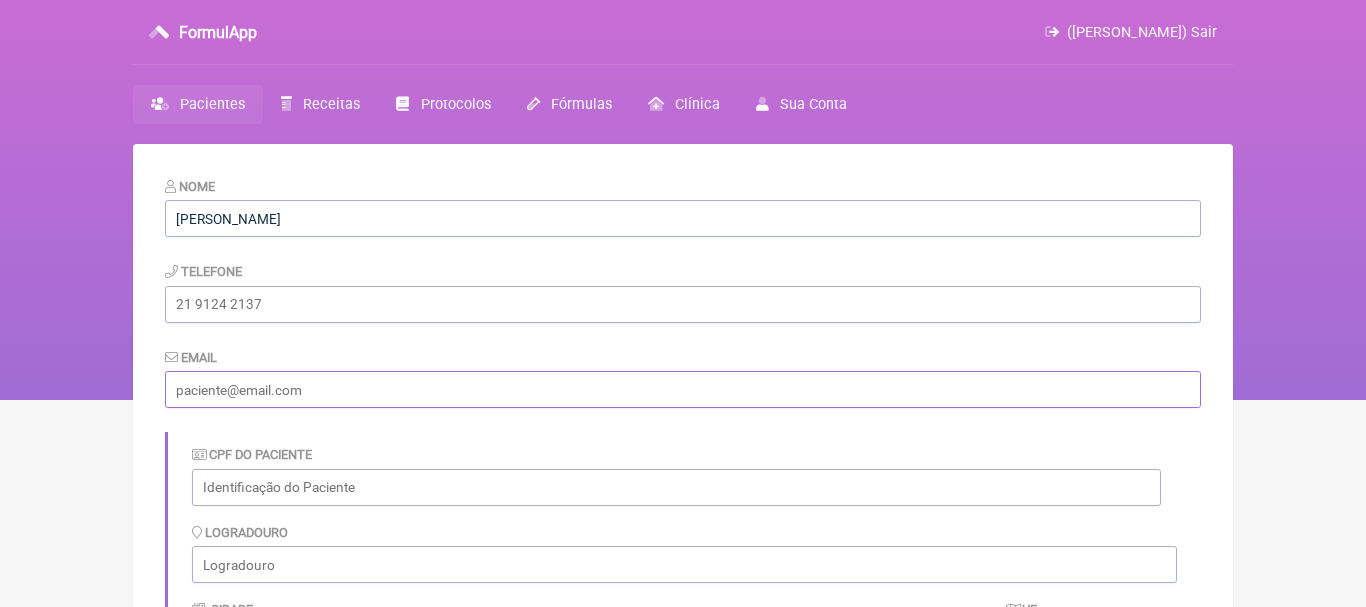 click at bounding box center [683, 389] 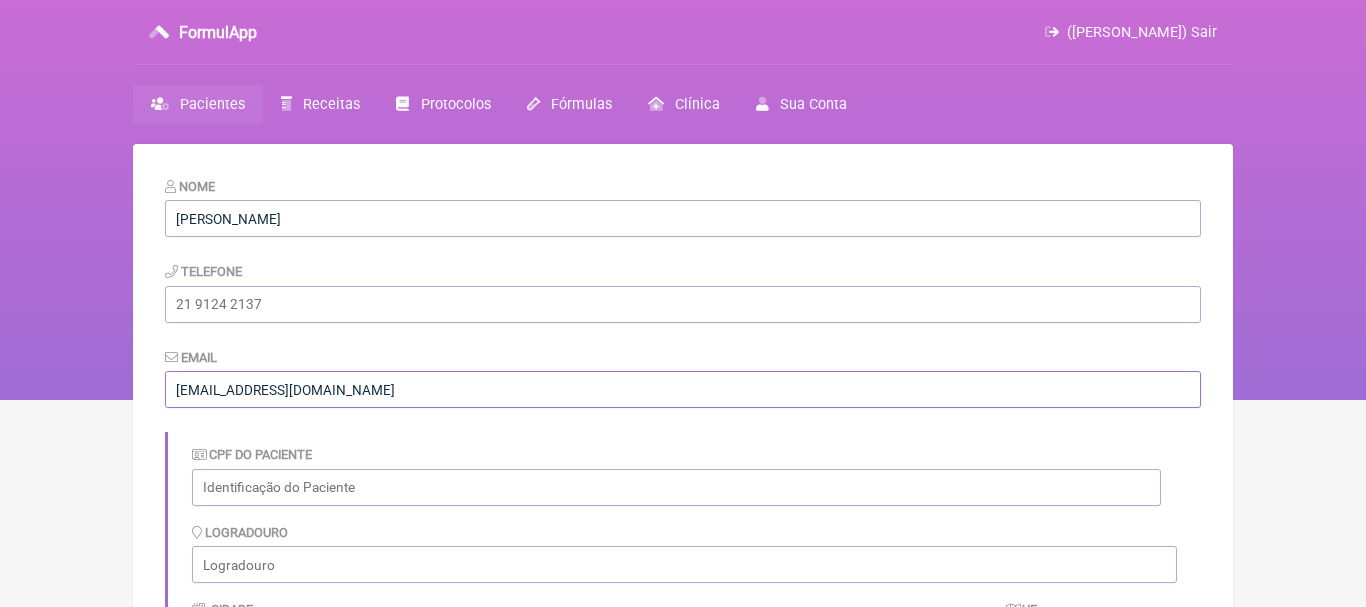 type on "[EMAIL_ADDRESS][DOMAIN_NAME]" 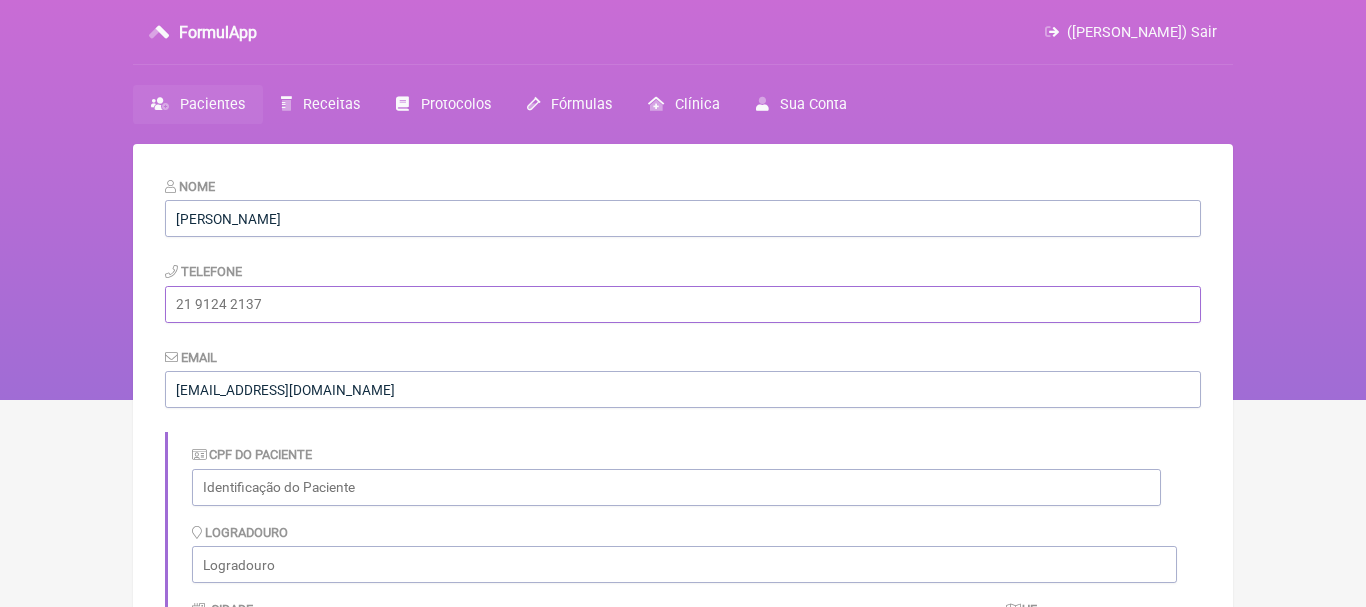 click at bounding box center (683, 304) 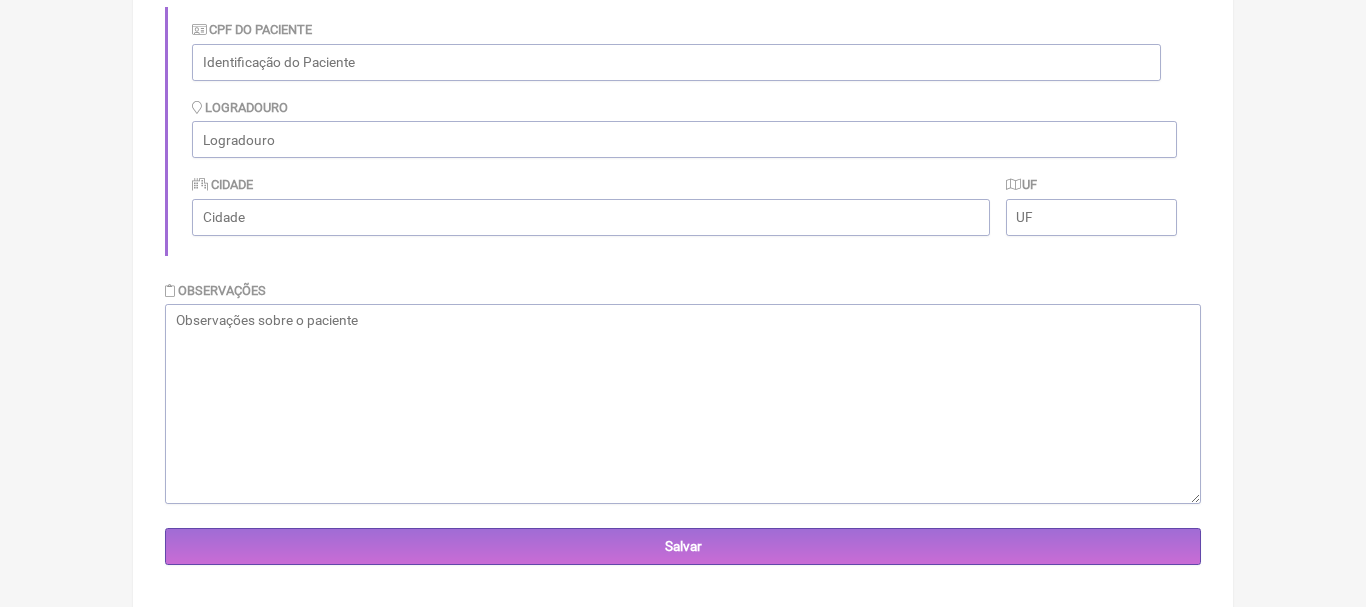 scroll, scrollTop: 447, scrollLeft: 0, axis: vertical 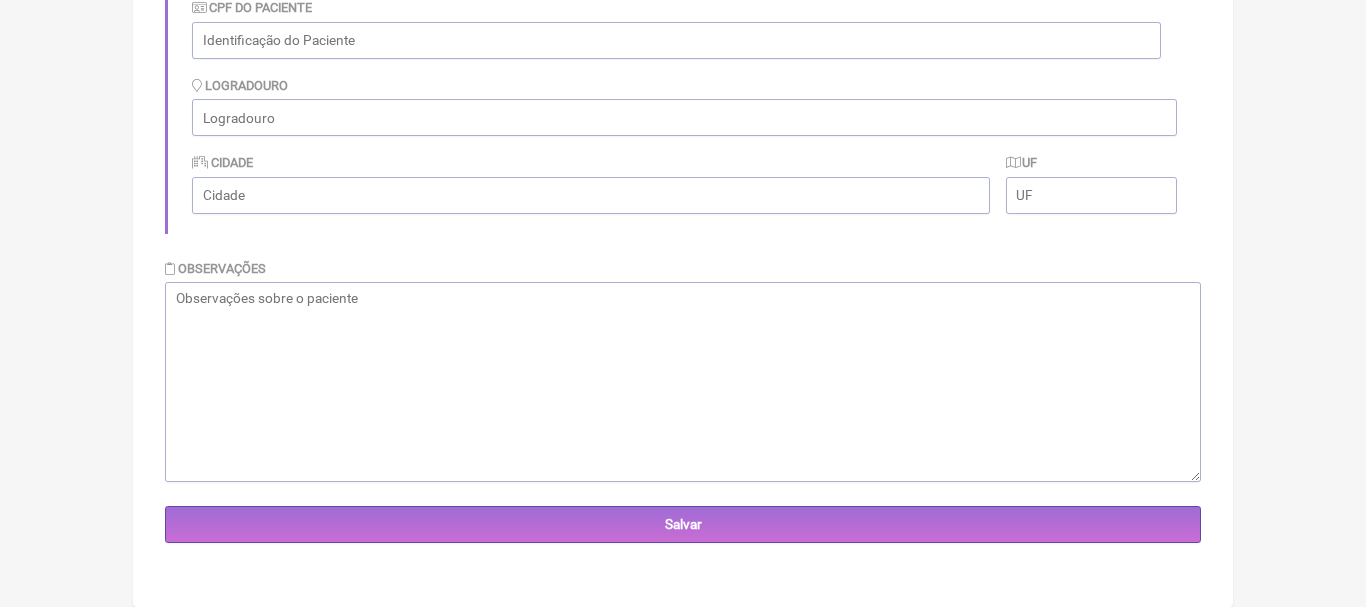 type on "[PHONE_NUMBER]" 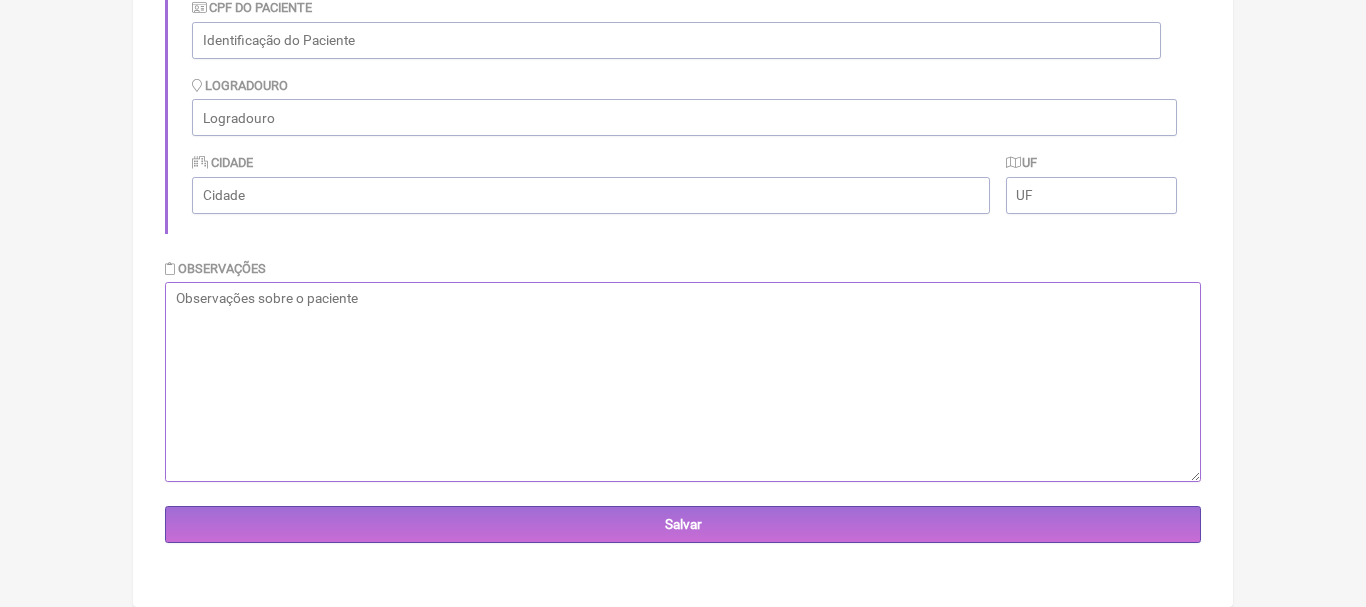 click at bounding box center [683, 382] 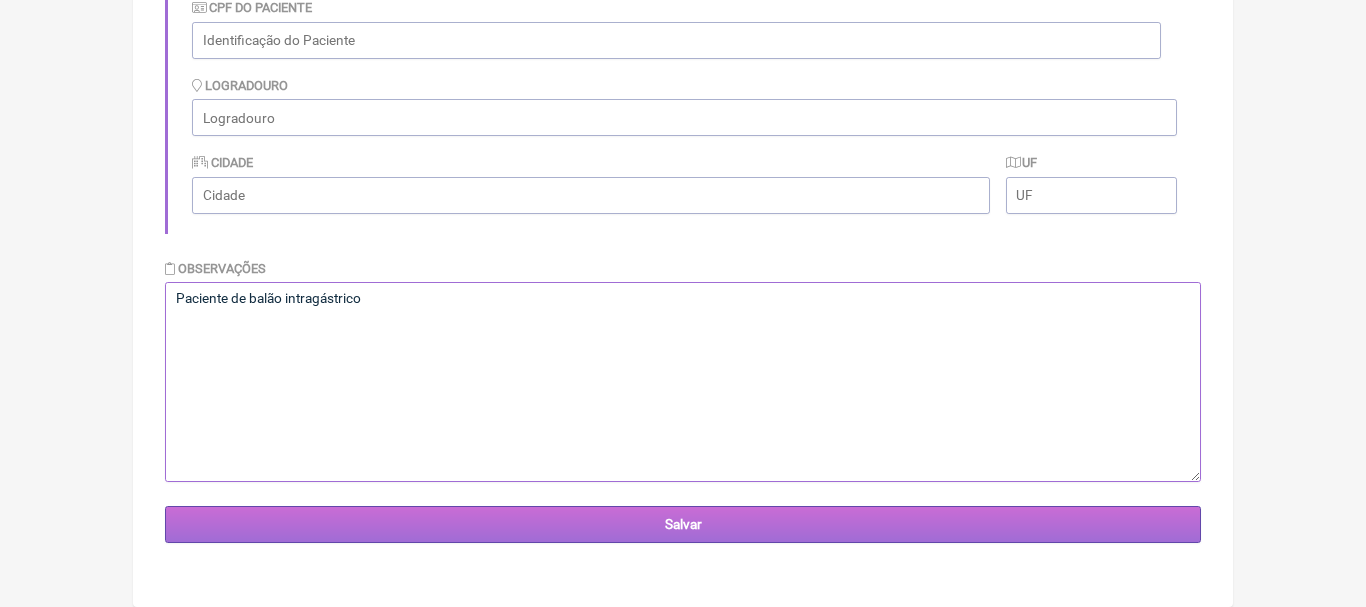 type on "Paciente de balão intragástrico" 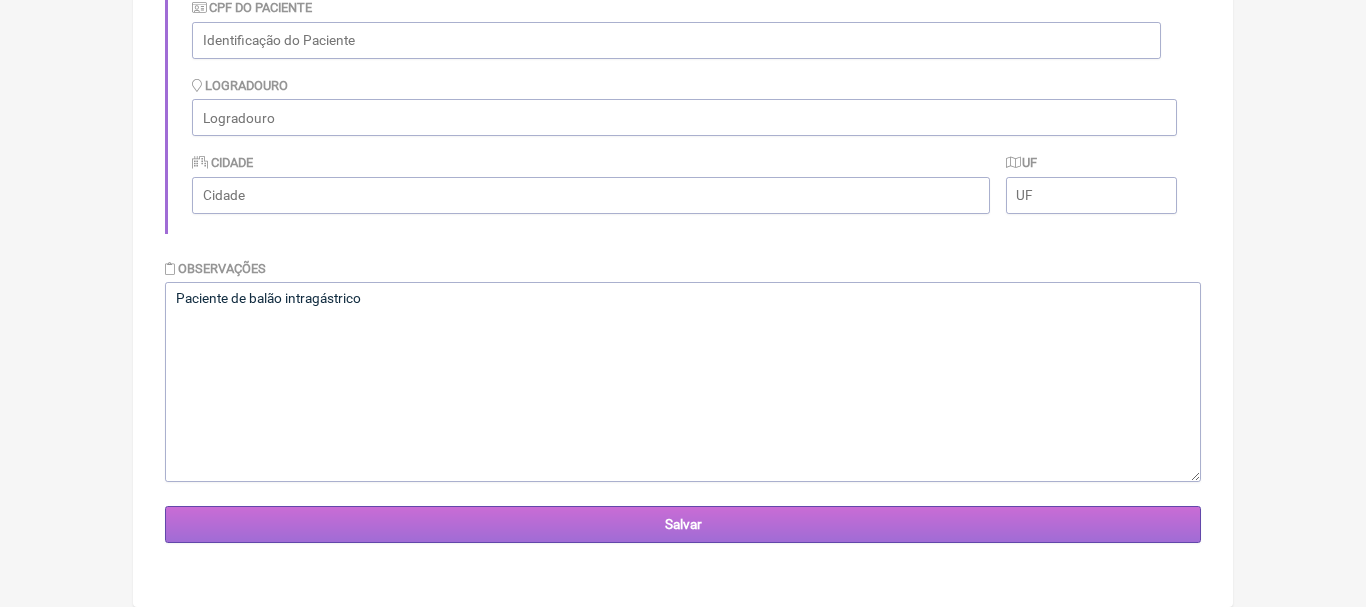 click on "Salvar" at bounding box center [683, 524] 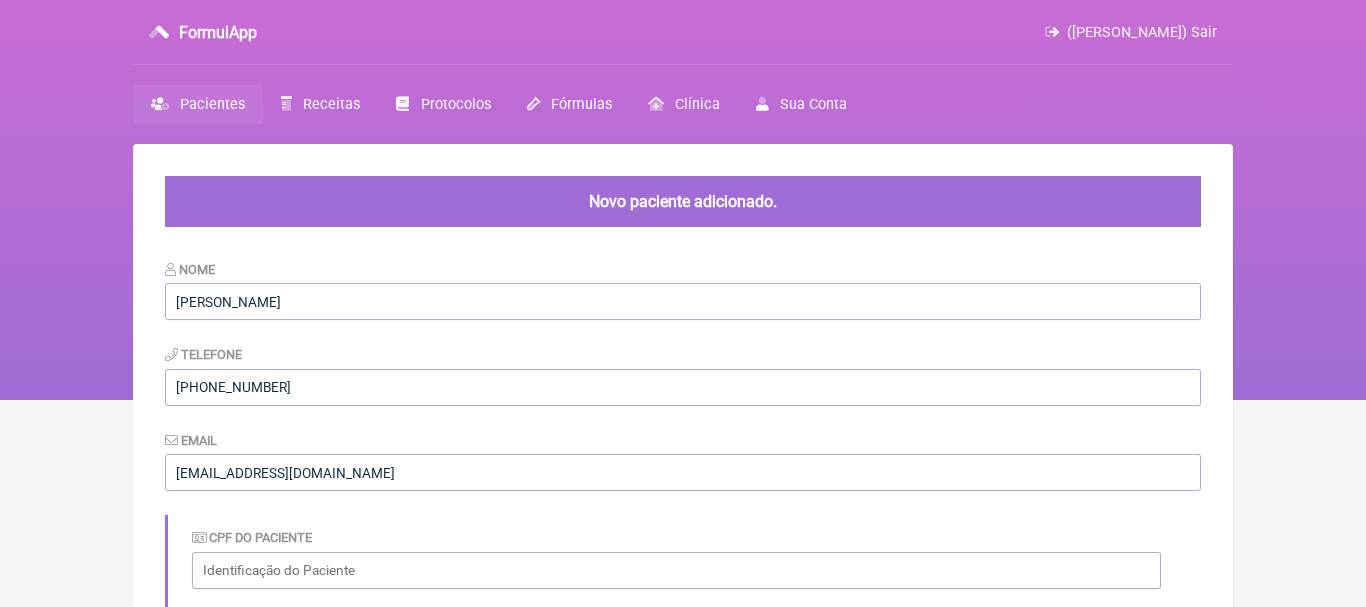 scroll, scrollTop: 0, scrollLeft: 0, axis: both 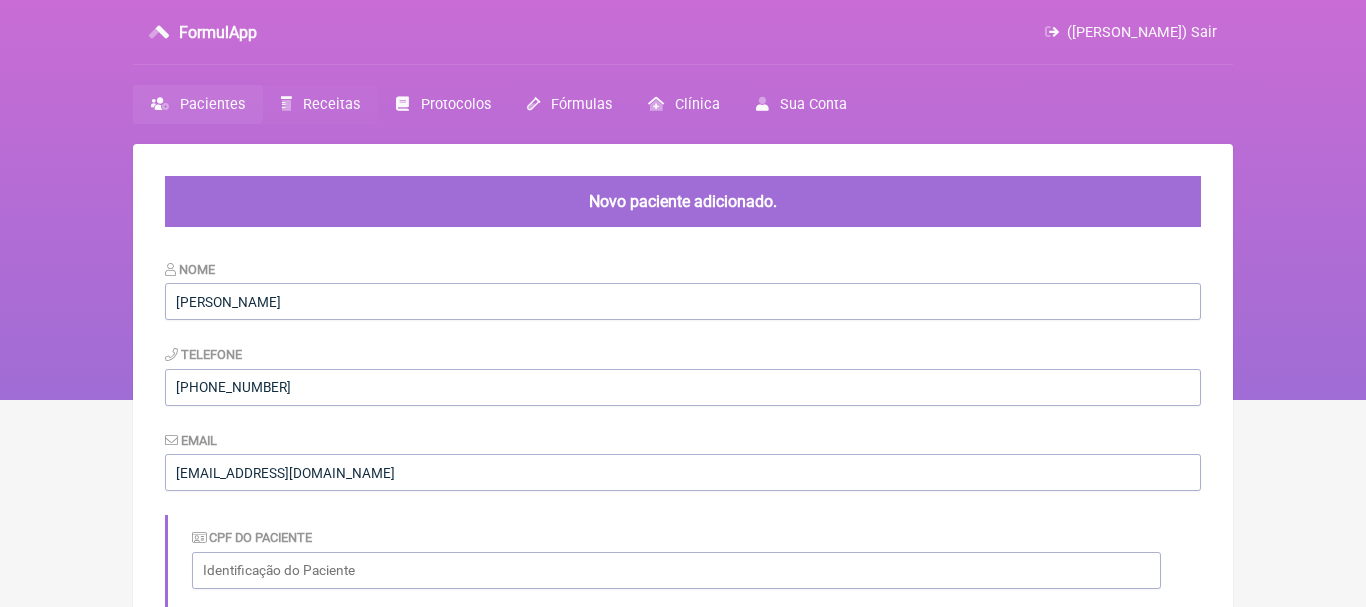 click on "Receitas" at bounding box center (331, 104) 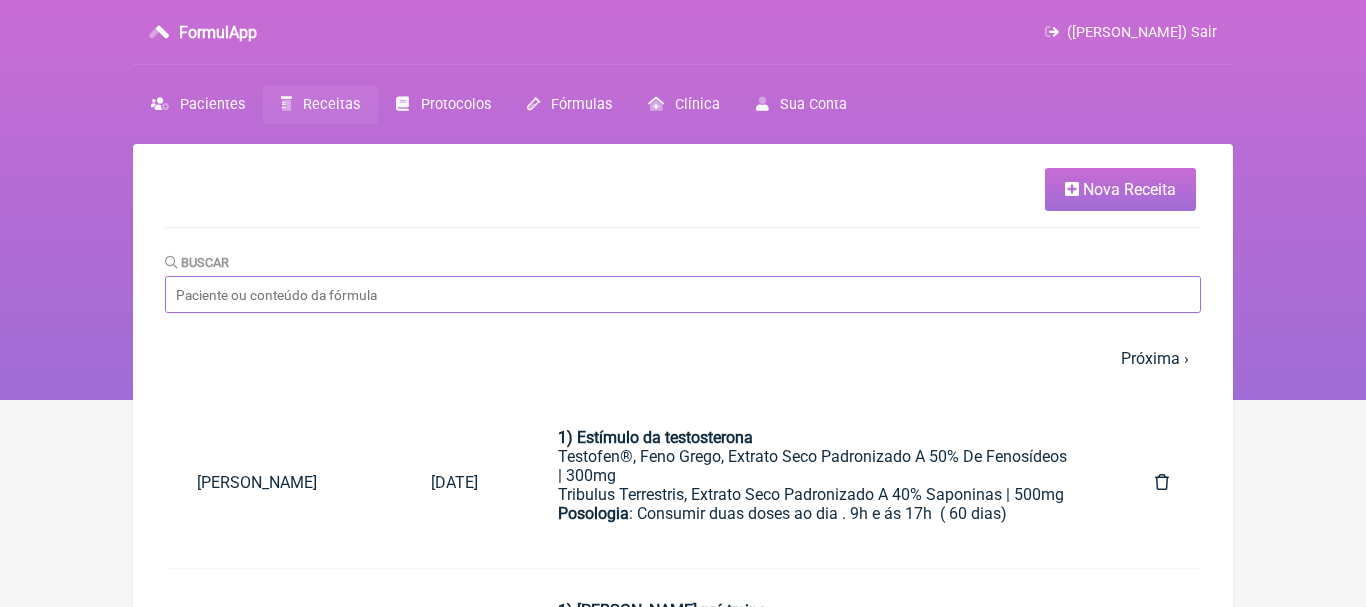 click on "Buscar" at bounding box center (683, 294) 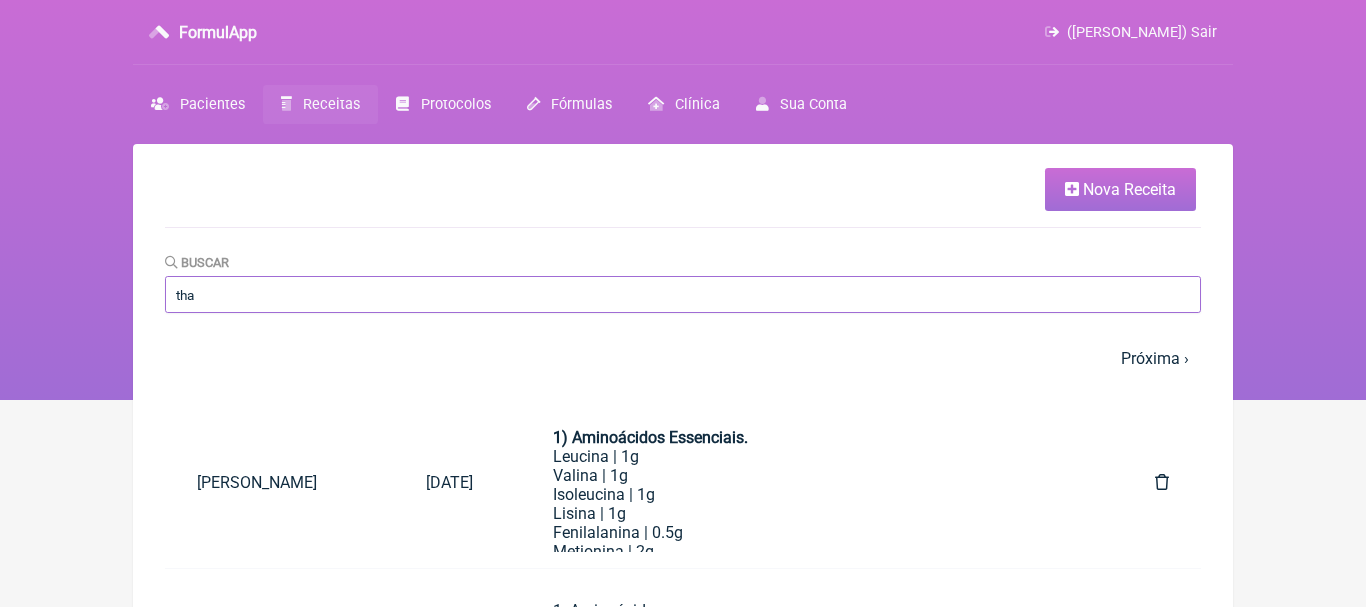 click on "tha" at bounding box center (683, 294) 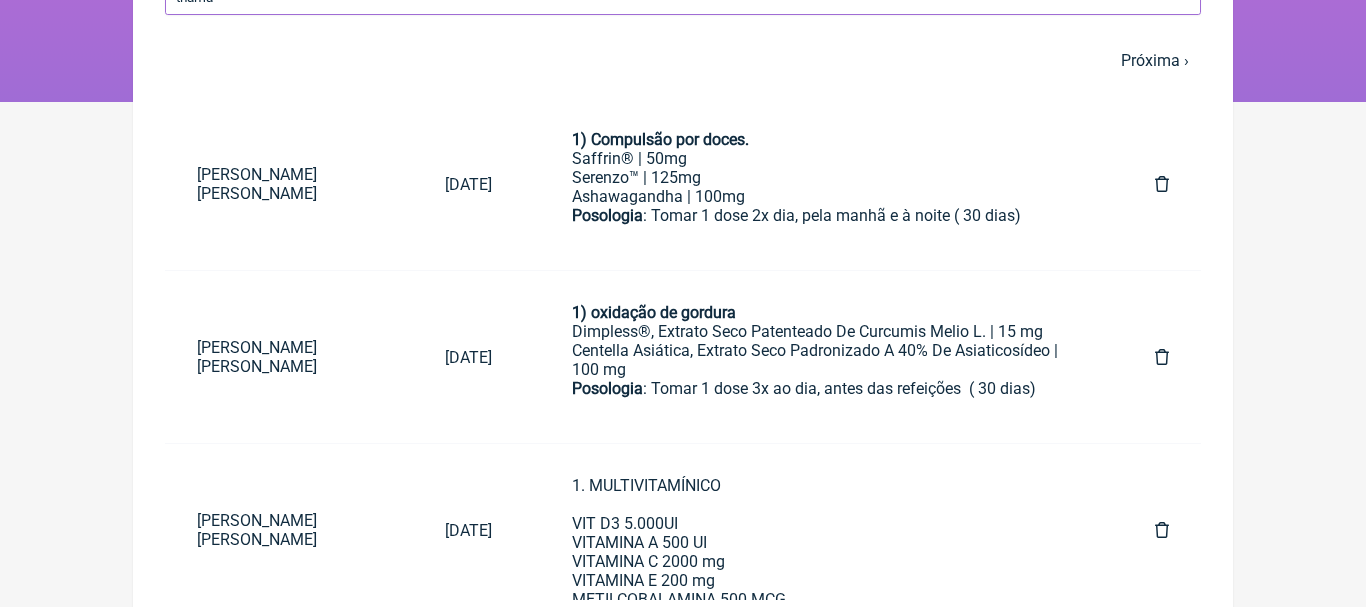 scroll, scrollTop: 356, scrollLeft: 0, axis: vertical 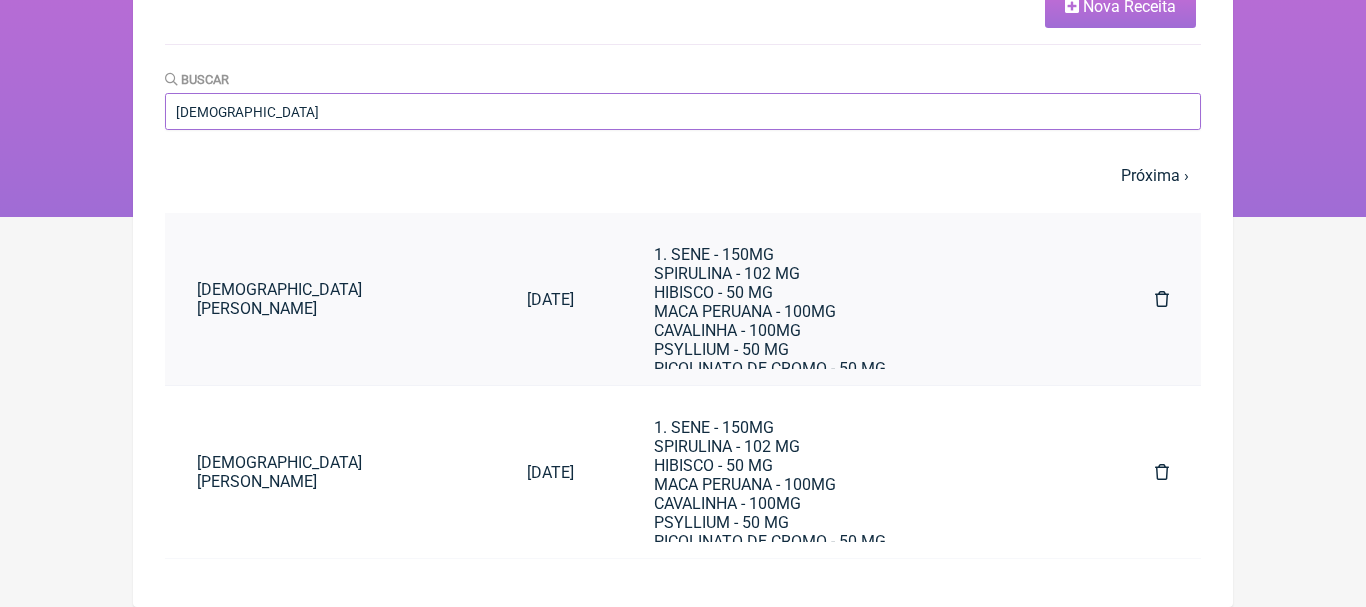 type on "thain" 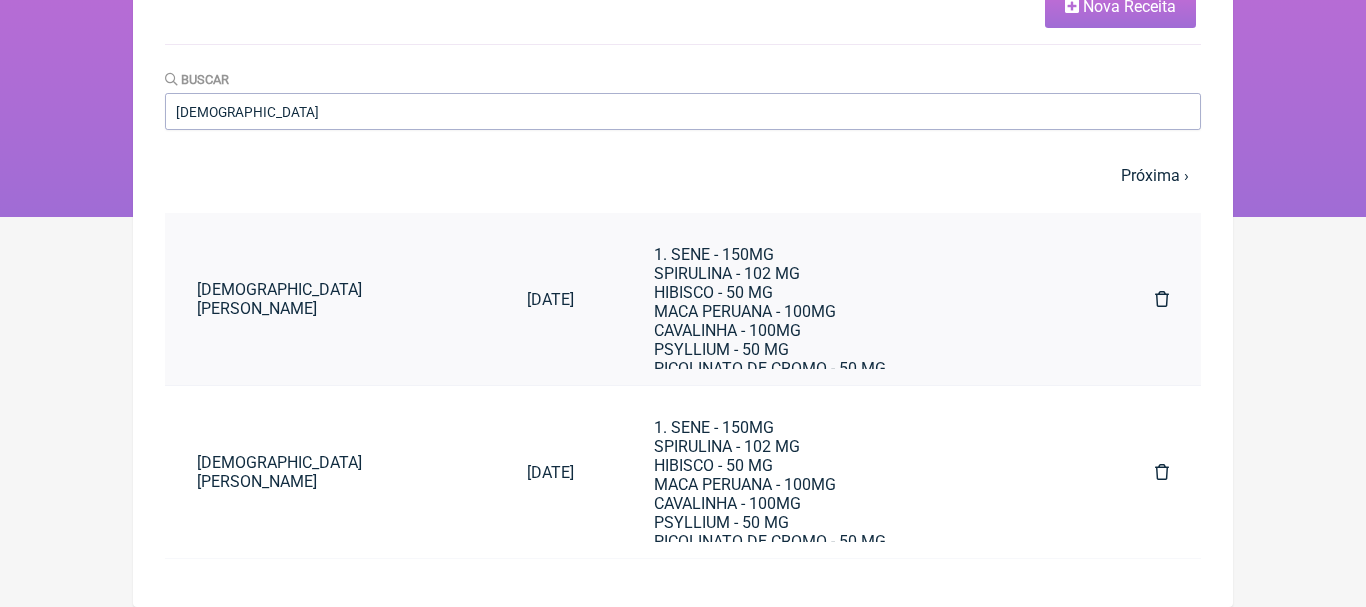 click on "1. SENE - 150MG     SPIRULINA - 102 MG     HIBISCO - 50 MG     MACA PERUANA - 100MG     CAVALINHA - 100MG     PSYLLIUM - 50 MG     PICOLINATO DE CROMO - 50 MG     ALCACHOFRA - 100 MG TOMAR 1 DOSE PELA MANHÃ ( DIA SIM - DIA NÃO) ( 60 CÁPSULAS) 2. CAFEÍNA - 70 MG     SPIRULINA - 120 MG     TRIPTOFANO - 50 MG     CHÁ VERDE - 100MG     LARANJA MORO - 100 MG     PSYLLIUM - 50 MG     PICOLINATO DE CROMO - 50 MG     PHOLIA MAGRA - 100MG TOMAR 1 DOSE PELA MANHÃ ( DIA SIM - DIA NÃO) ( 60 CÁPSULAS)" at bounding box center [864, 299] 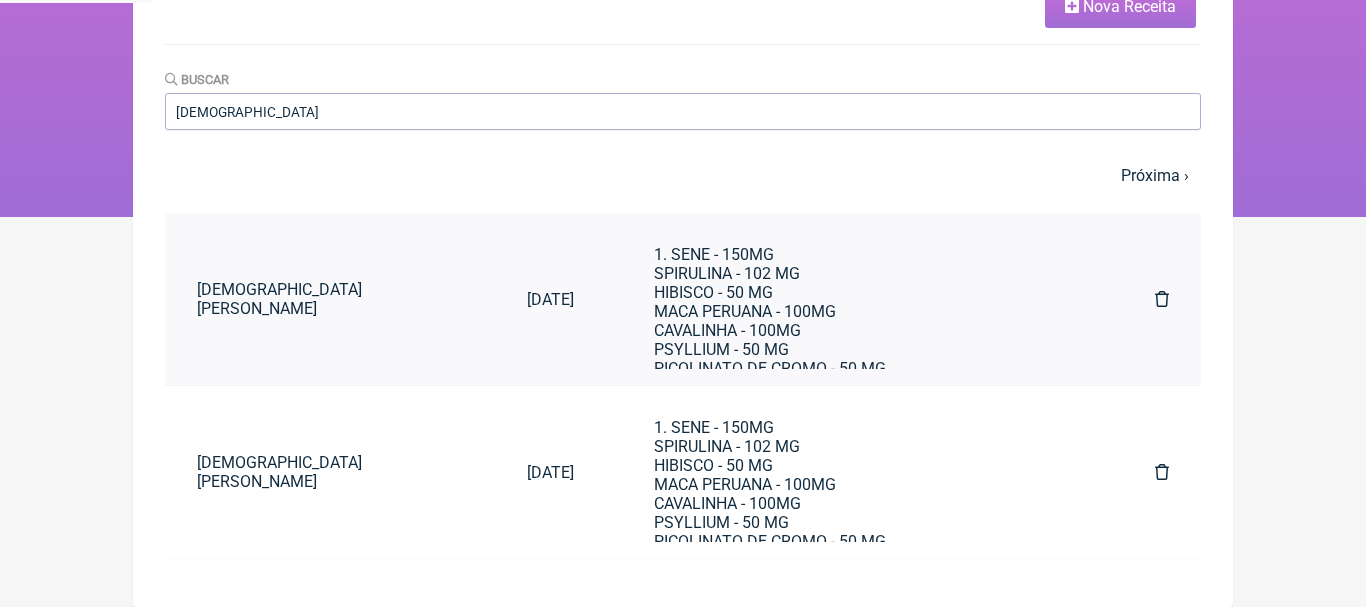 scroll, scrollTop: 0, scrollLeft: 0, axis: both 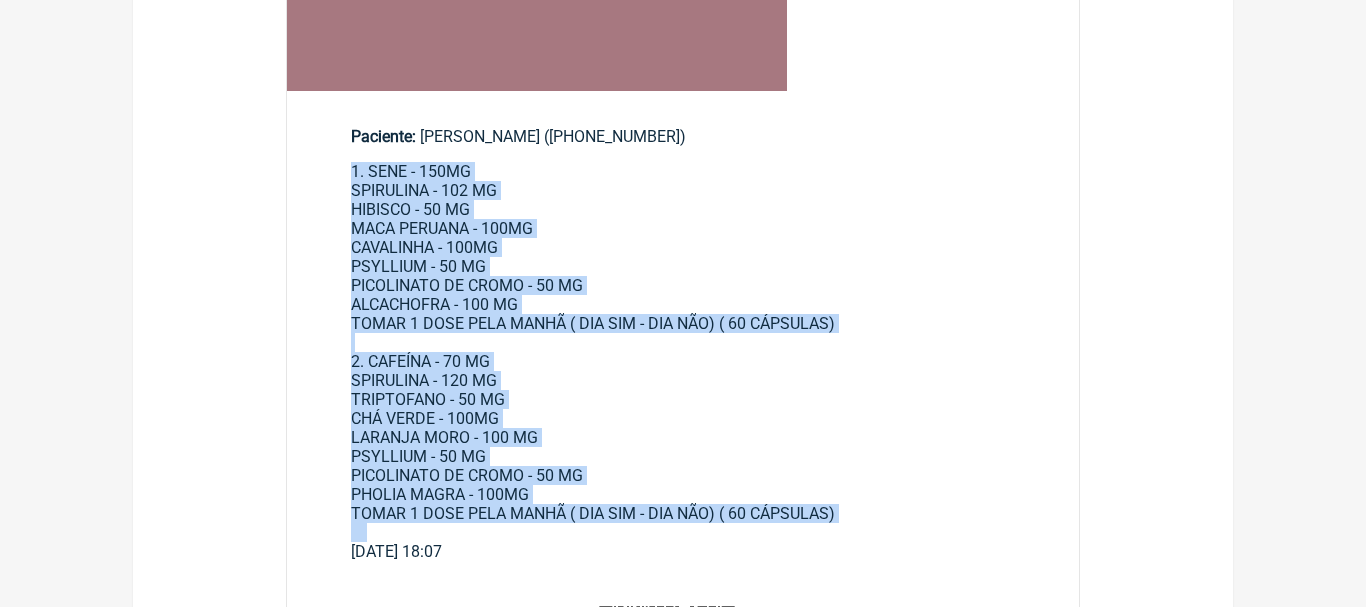 drag, startPoint x: 354, startPoint y: 172, endPoint x: 859, endPoint y: 524, distance: 615.5721 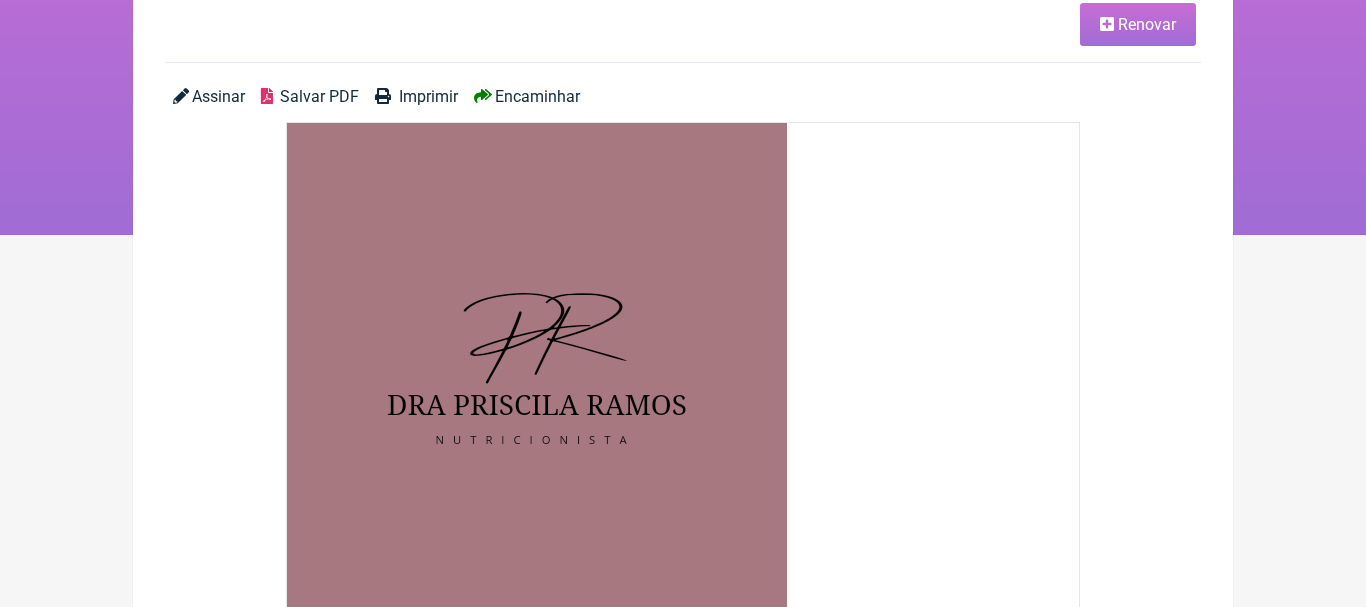 scroll, scrollTop: 0, scrollLeft: 0, axis: both 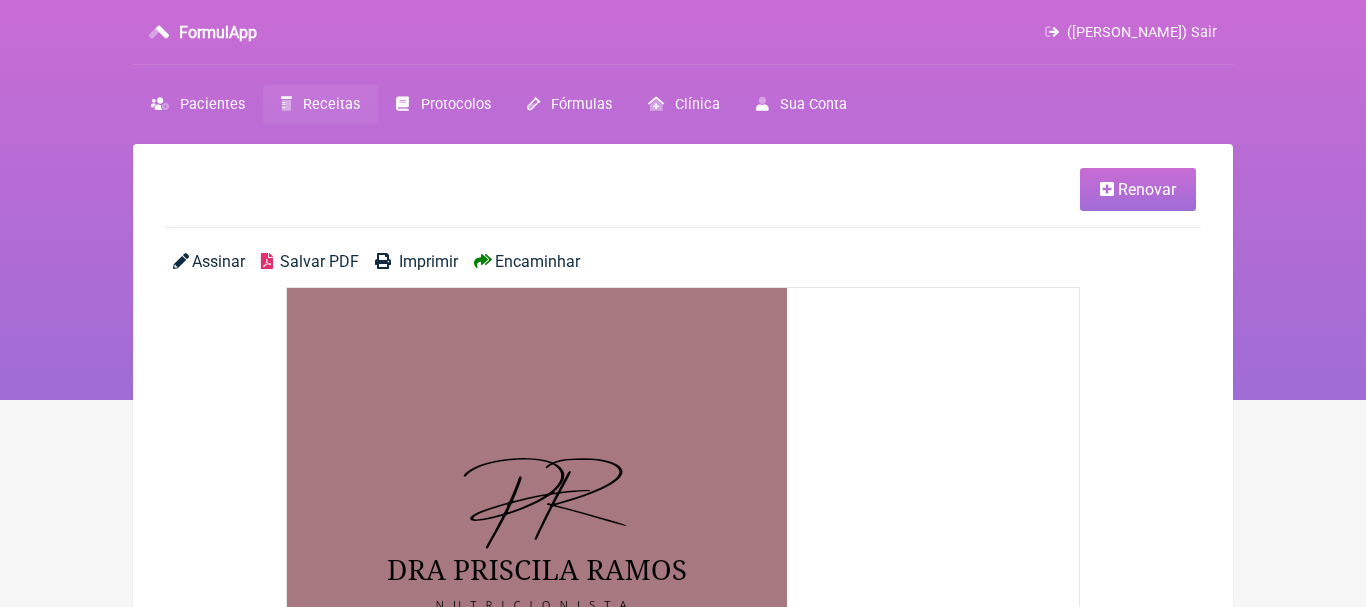 click on "Receitas" at bounding box center [331, 104] 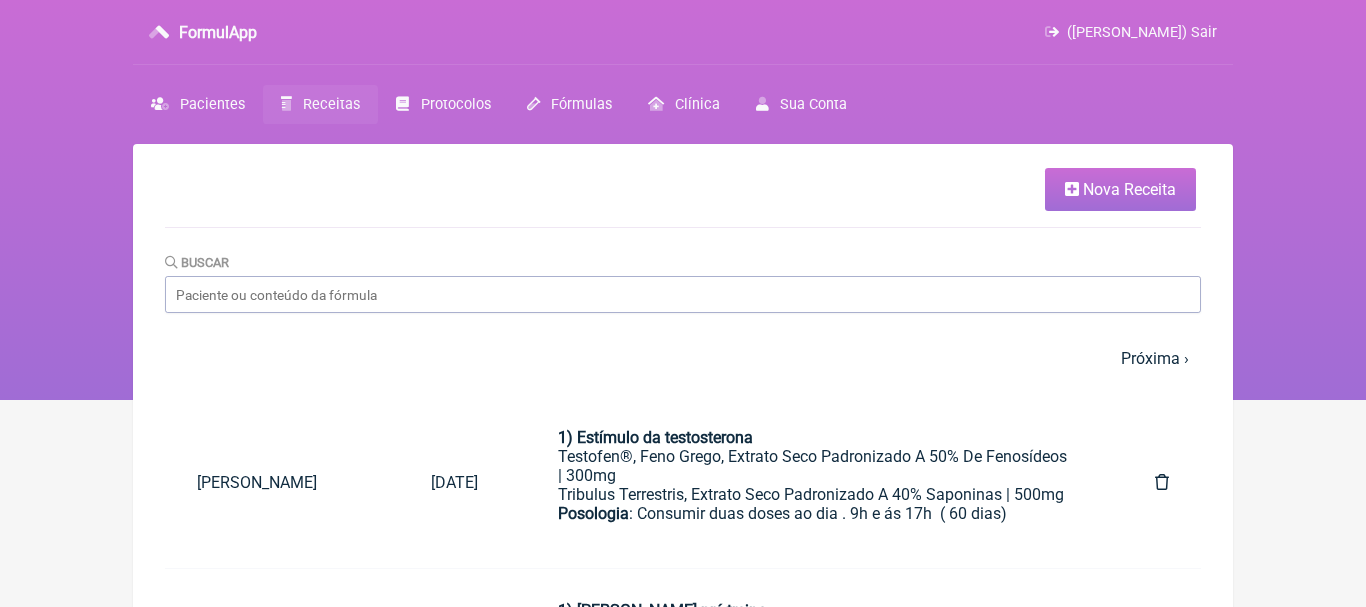 click on "Nova Receita" at bounding box center (1129, 189) 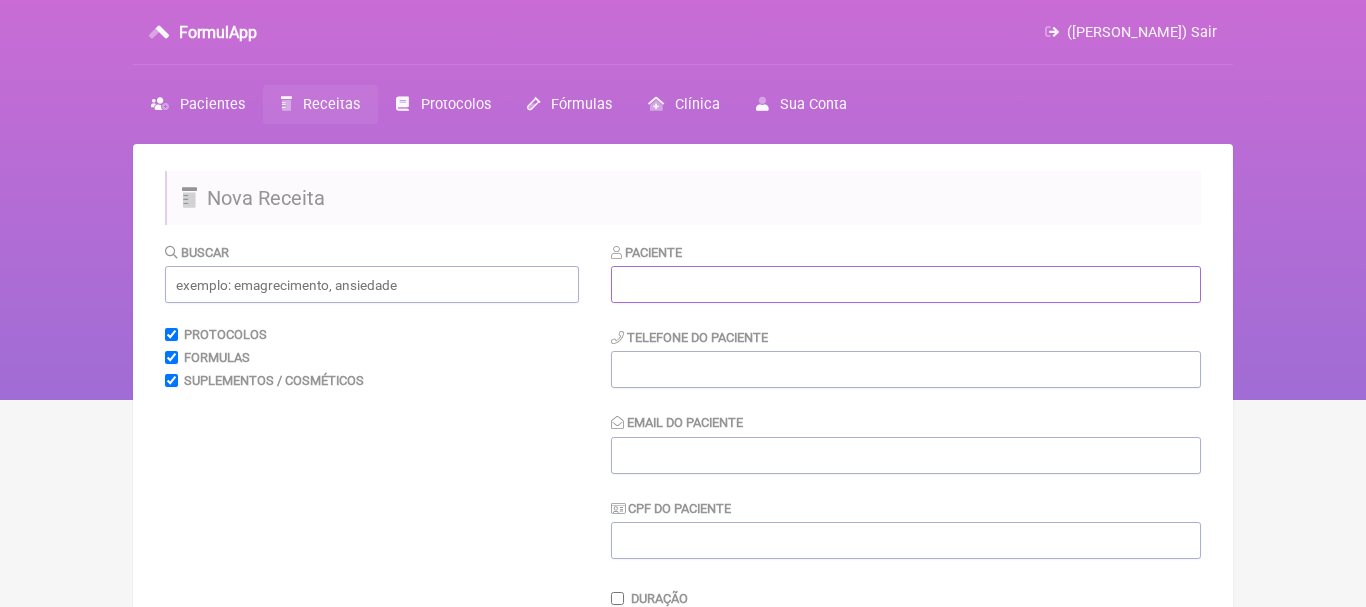 click at bounding box center (906, 284) 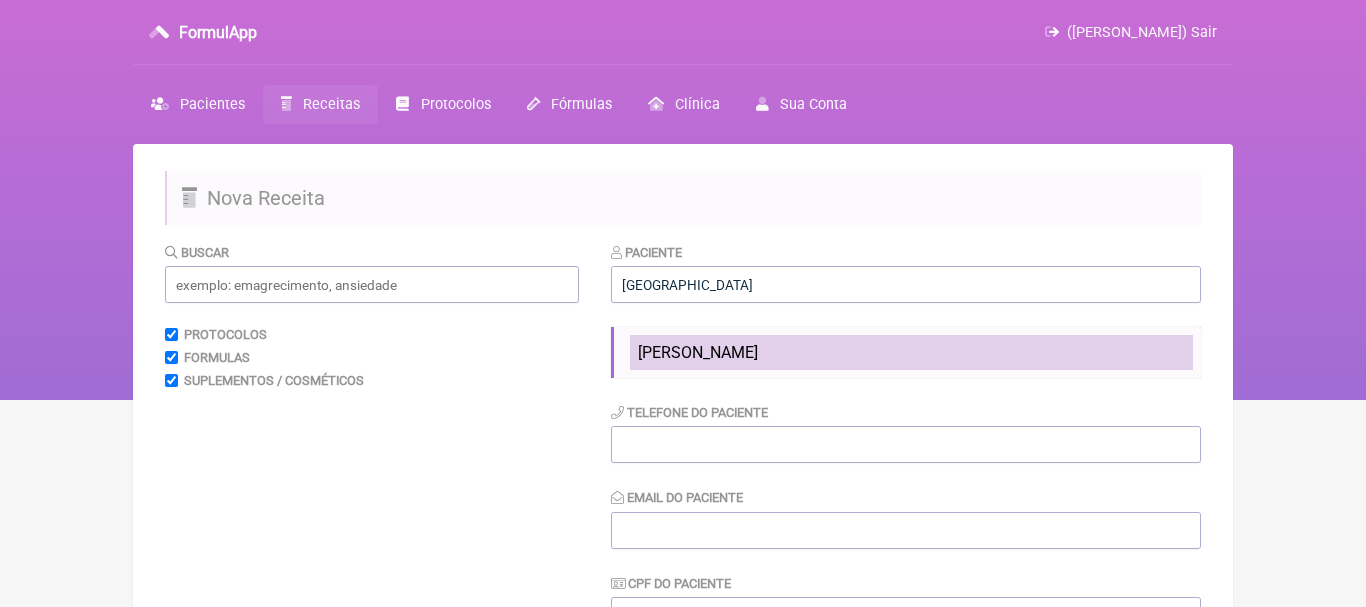 click on "Milana Vicente da Fonseca" at bounding box center [698, 352] 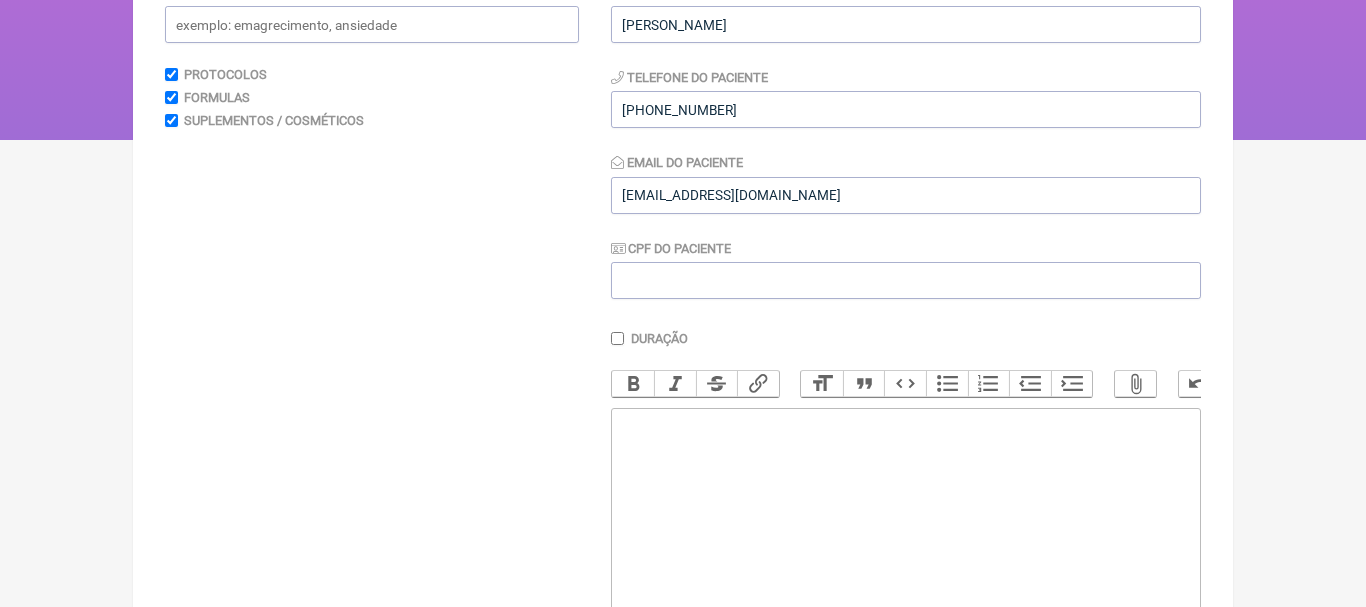 scroll, scrollTop: 386, scrollLeft: 0, axis: vertical 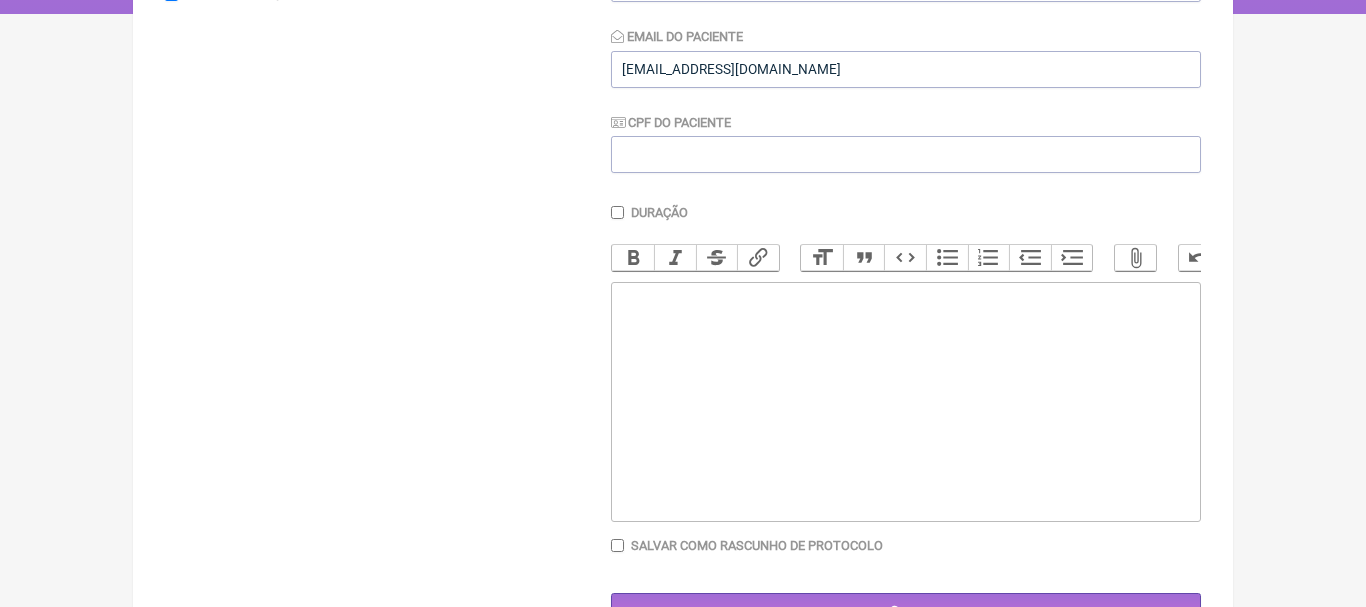 click 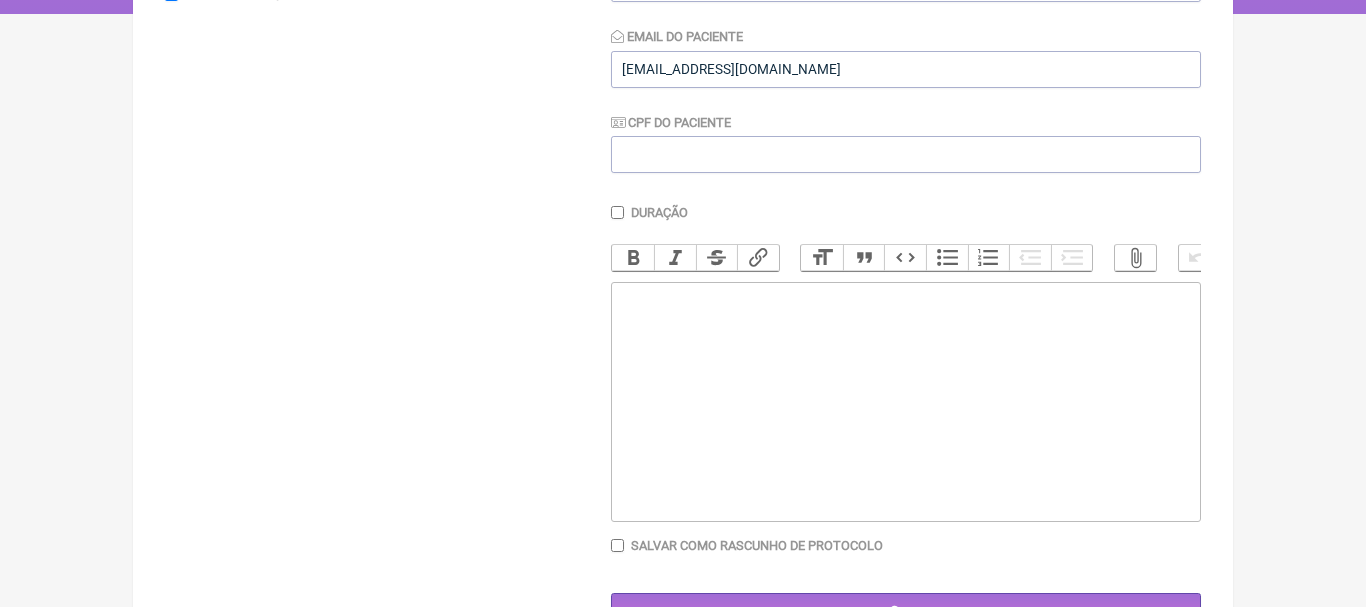 paste on "<div>&nbsp;1. SENE - 150MG<br>&nbsp; &nbsp; SPIRULINA - 102 MG<br>&nbsp; &nbsp; HIBISCO - 50 MG<br>&nbsp; &nbsp; MACA PERUANA - 100MG<br>&nbsp; &nbsp; CAVALINHA - 100MG<br>&nbsp; &nbsp; PSYLLIUM - 50 MG<br>&nbsp; &nbsp; PICOLINATO DE CROMO - 50 MG<br>&nbsp; &nbsp; ALCACHOFRA - 100 MG<br>TOMAR 1 DOSE PELA MANHÃ ( DIA SIM - DIA NÃO) ( 60 CÁPSULAS)<br><br>2. CAFEÍNA - 70 MG<br>&nbsp; &nbsp; SPIRULINA - 120 MG<br>&nbsp; &nbsp; TRIPTOFANO - 50 MG<br>&nbsp; &nbsp; CHÁ VERDE - 100MG<br>&nbsp; &nbsp; LARANJA MORO - 100 MG<br>&nbsp; &nbsp; PSYLLIUM - 50 MG<br>&nbsp; &nbsp; PICOLINATO DE CROMO - 50 MG<br>&nbsp; &nbsp; PHOLIA MAGRA - 100MG<br>TOMAR 1 DOSE PELA MANHÃ ( DIA SIM - DIA NÃO) ( 60 CÁPSULAS)<br>&nbsp; &nbsp; &nbsp;</div>" 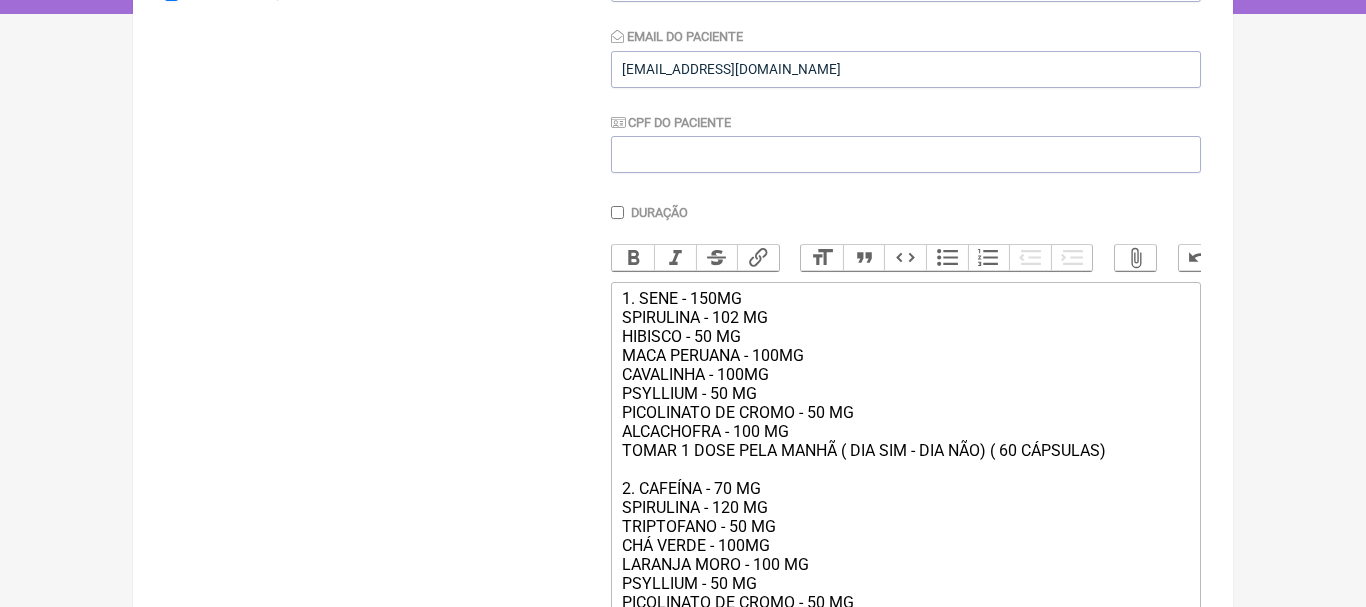 type on "<div>&nbsp;1. SENE - 150MG<br>&nbsp; &nbsp; SPIRULINA - 102 MG<br>&nbsp; &nbsp; HIBISCO - 50 MG<br>&nbsp; &nbsp; MACA PERUANA - 100MG<br>&nbsp; &nbsp; CAVALINHA - 100MG<br>&nbsp; &nbsp; PSYLLIUM - 50 MG<br>&nbsp; &nbsp; PICOLINATO DE CROMO - 50 MG<br>&nbsp; &nbsp; ALCACHOFRA - 100 MG<br>TOMAR 1 DOSE PELA MANHÃ ( DIA SIM - DIA NÃO) ( 60 CÁPSULAS)<br><br>2. CAFEÍNA - 70 MG<br>&nbsp; &nbsp; SPIRULINA - 120 MG<br>&nbsp; &nbsp; TRIPTOFANO - 50 MG<br>&nbsp; &nbsp; CHÁ VERDE - 100MG<br>&nbsp; &nbsp; LARANJA MORO - 100 MG<br>&nbsp; &nbsp; PSYLLIUM - 50 MG<br>&nbsp; &nbsp; PICOLINATO DE CROMO - 50 MG<br>&nbsp; &nbsp; PHOLIA MAGRA - 100MG<br>TOMAR 1 DOSE PELA MANHÃ ( DIA SIM - DIA NÃO) ( 60 CÁPSULAS)<br>&nbsp; &nbsp; &nbsp;</div>" 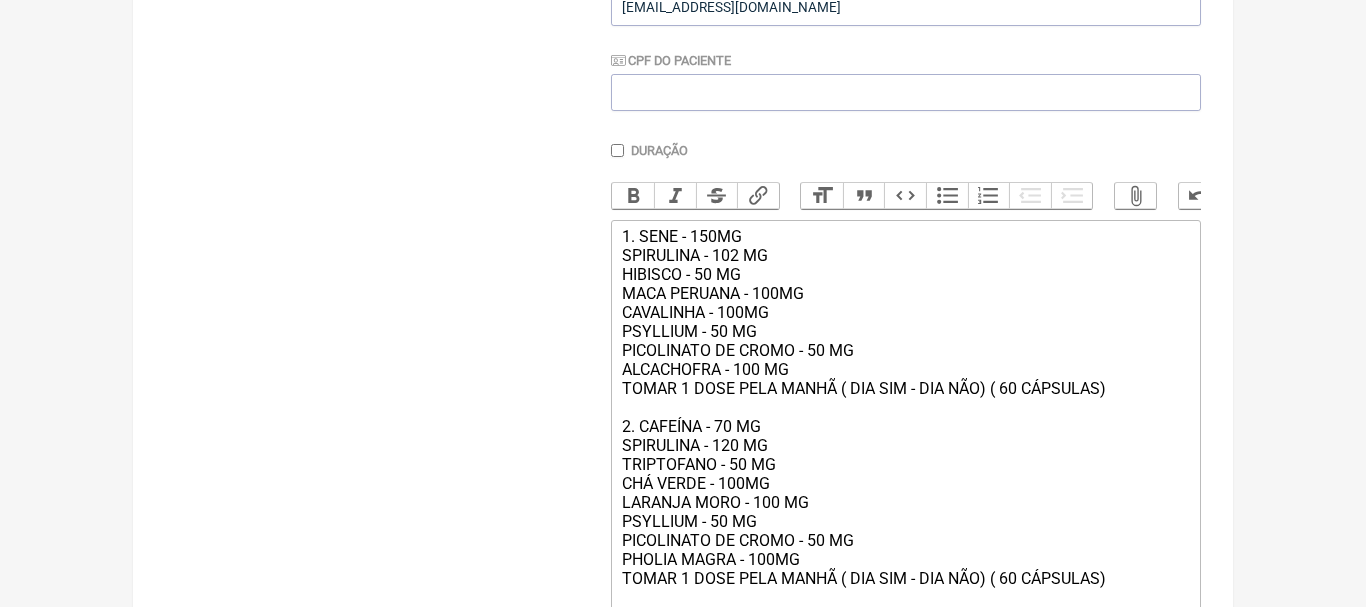 scroll, scrollTop: 596, scrollLeft: 0, axis: vertical 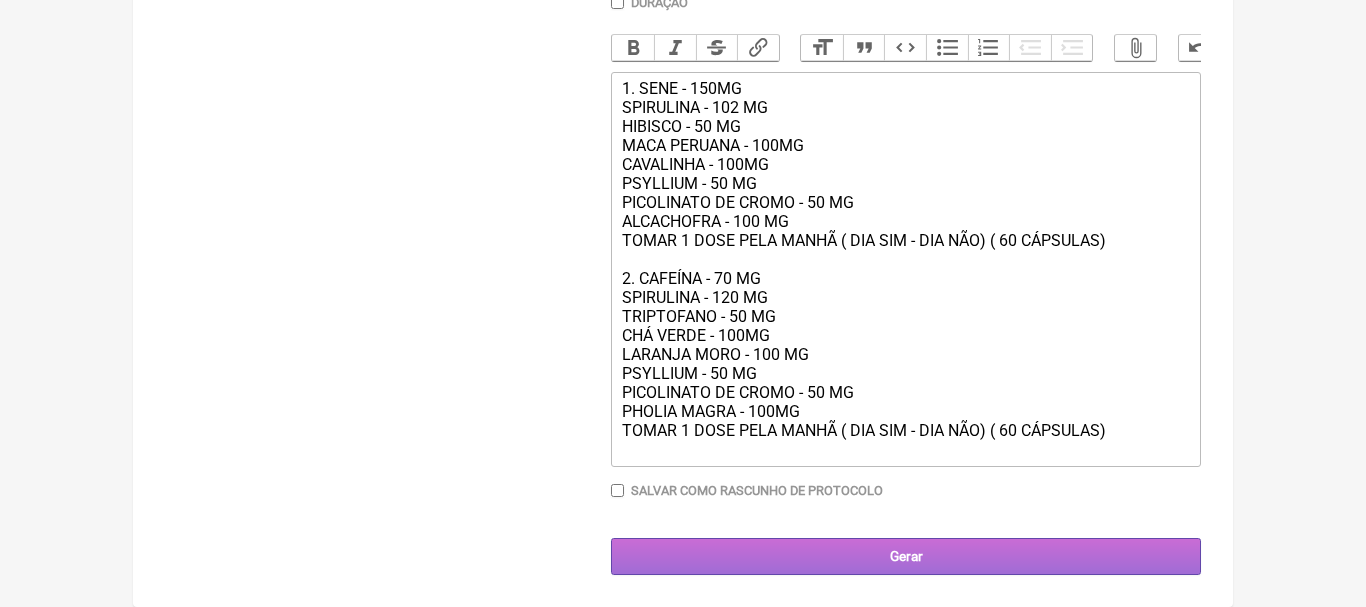 click on "Gerar" at bounding box center (906, 556) 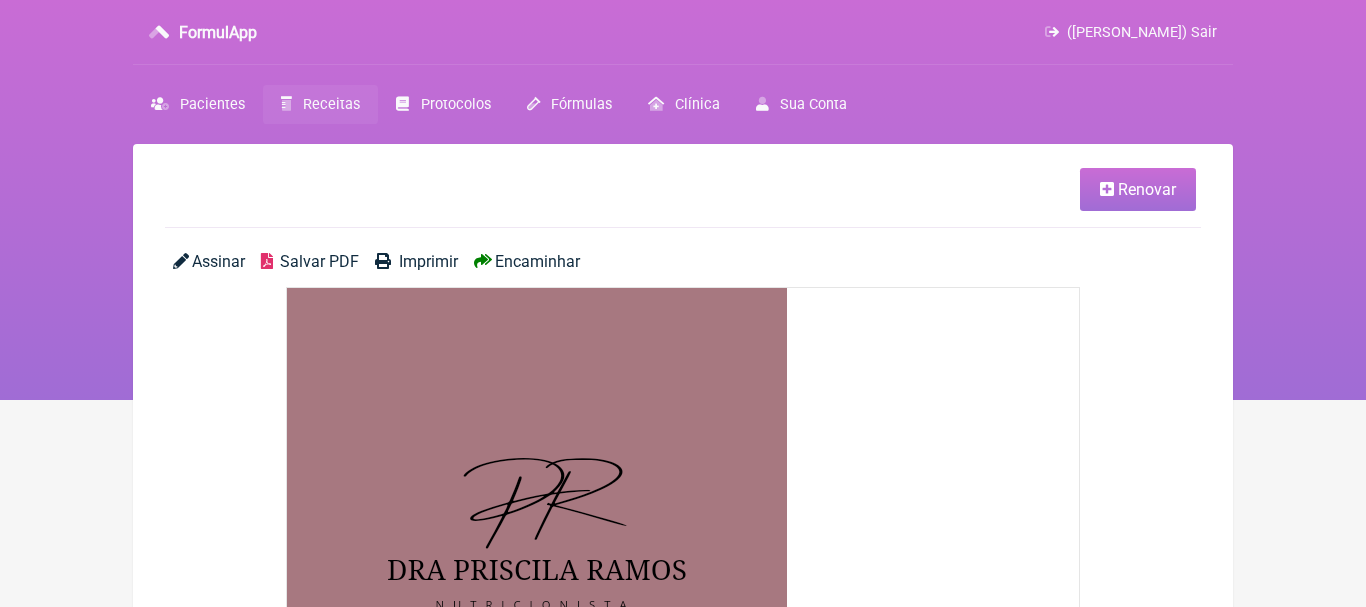 scroll, scrollTop: 0, scrollLeft: 0, axis: both 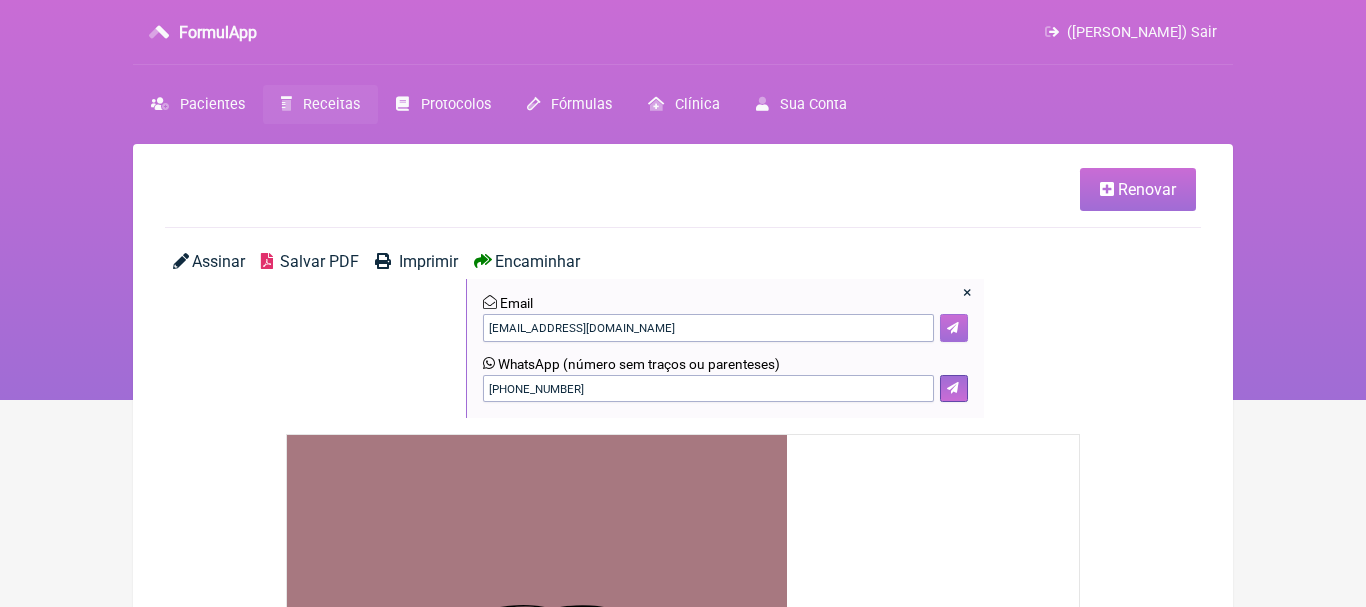click at bounding box center [954, 328] 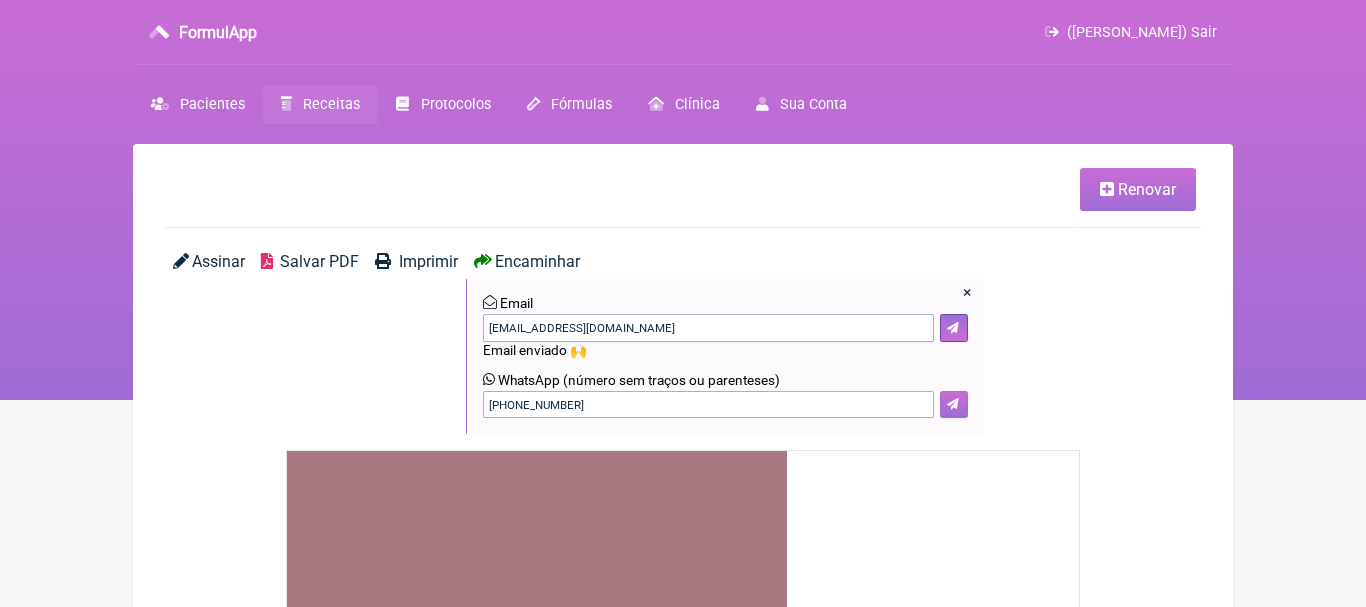 click at bounding box center [953, 404] 